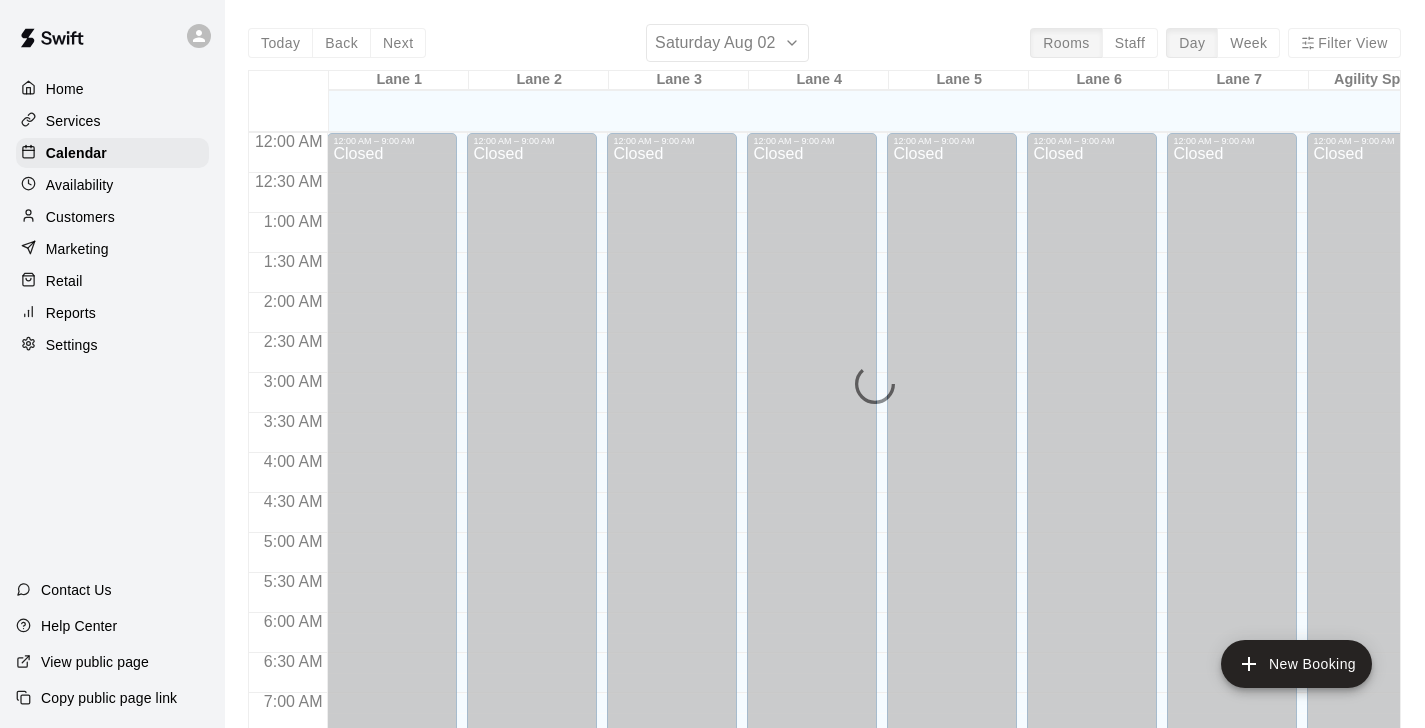 scroll, scrollTop: 0, scrollLeft: 0, axis: both 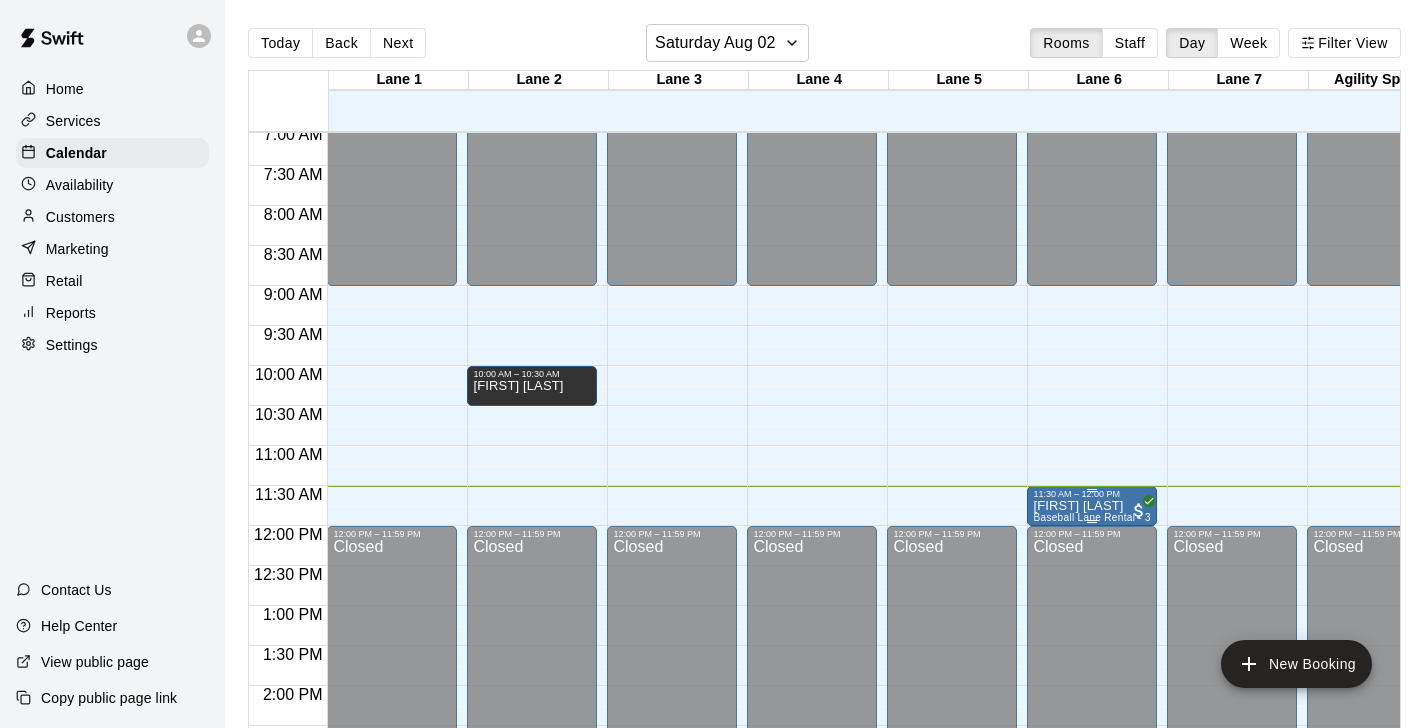 click on "11:30 AM – 12:00 PM" at bounding box center (1092, 494) 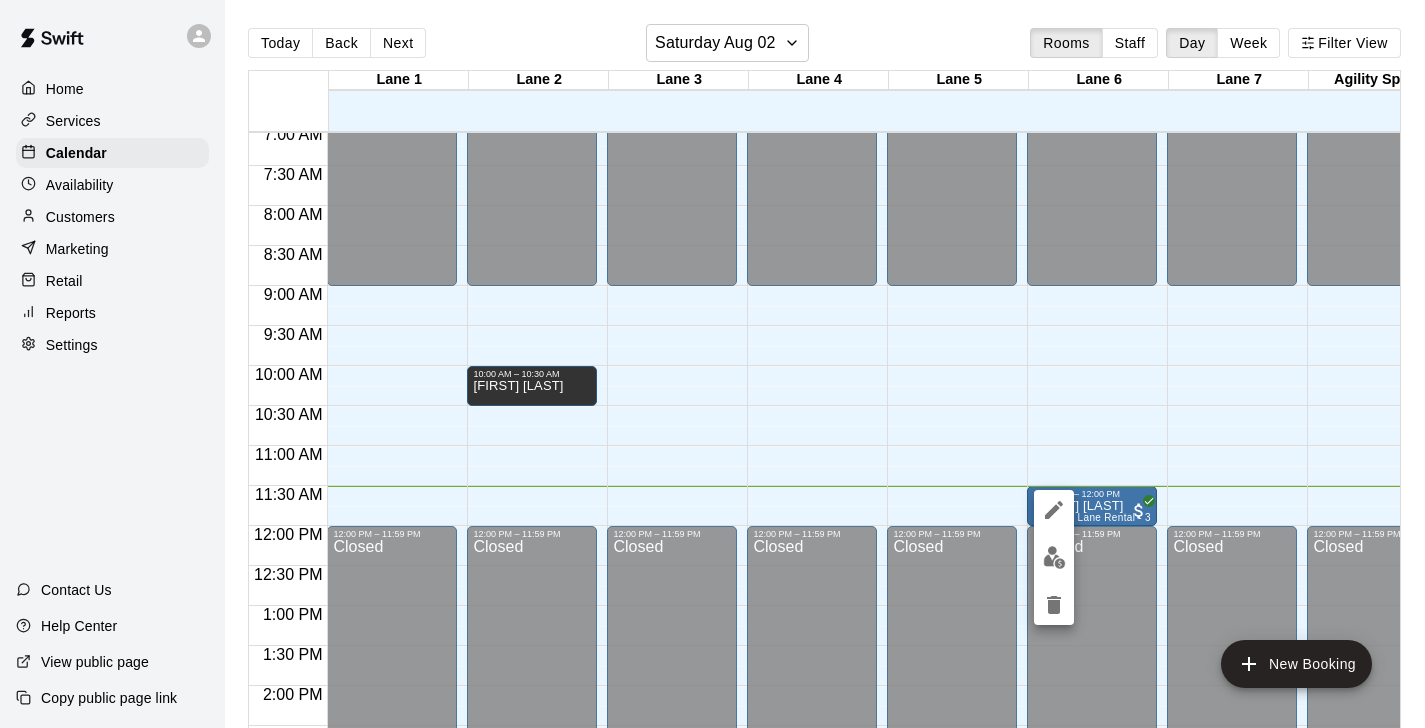 click at bounding box center [1054, 557] 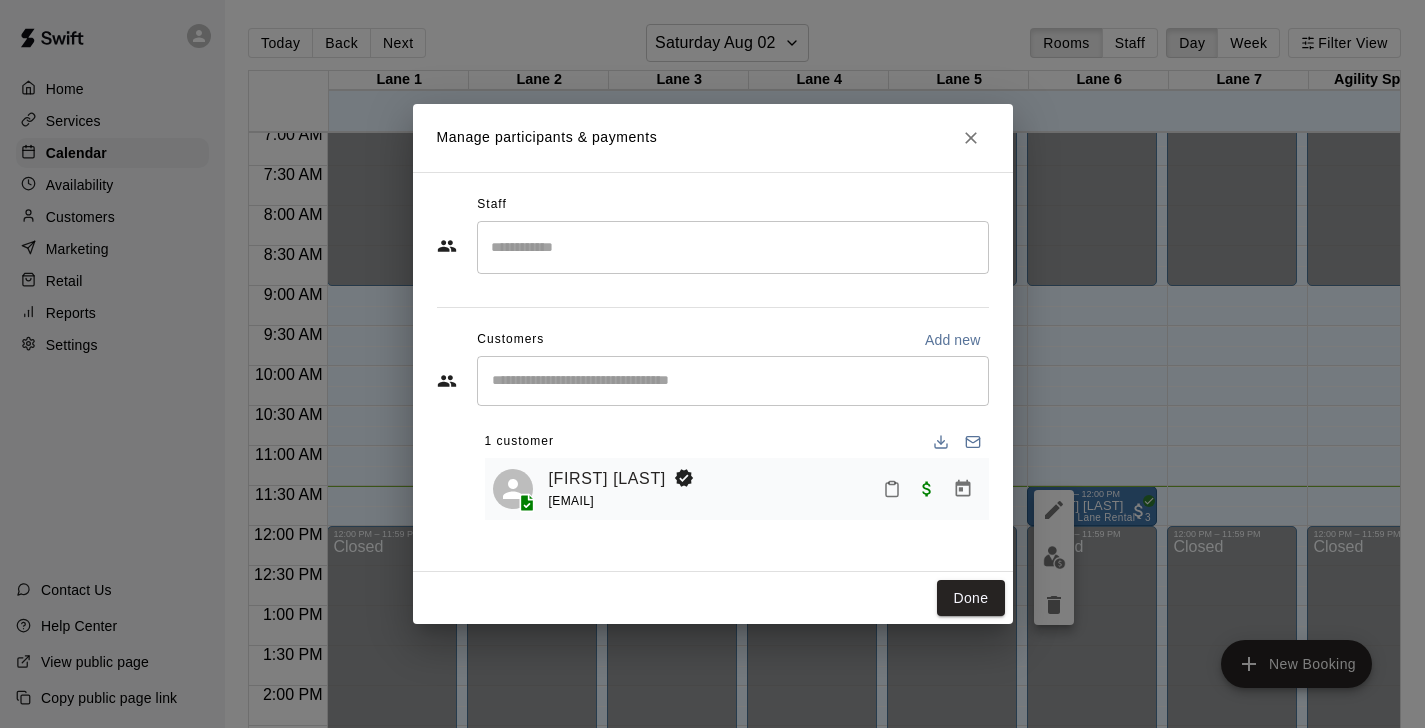 click on "[EMAIL]" at bounding box center [625, 501] 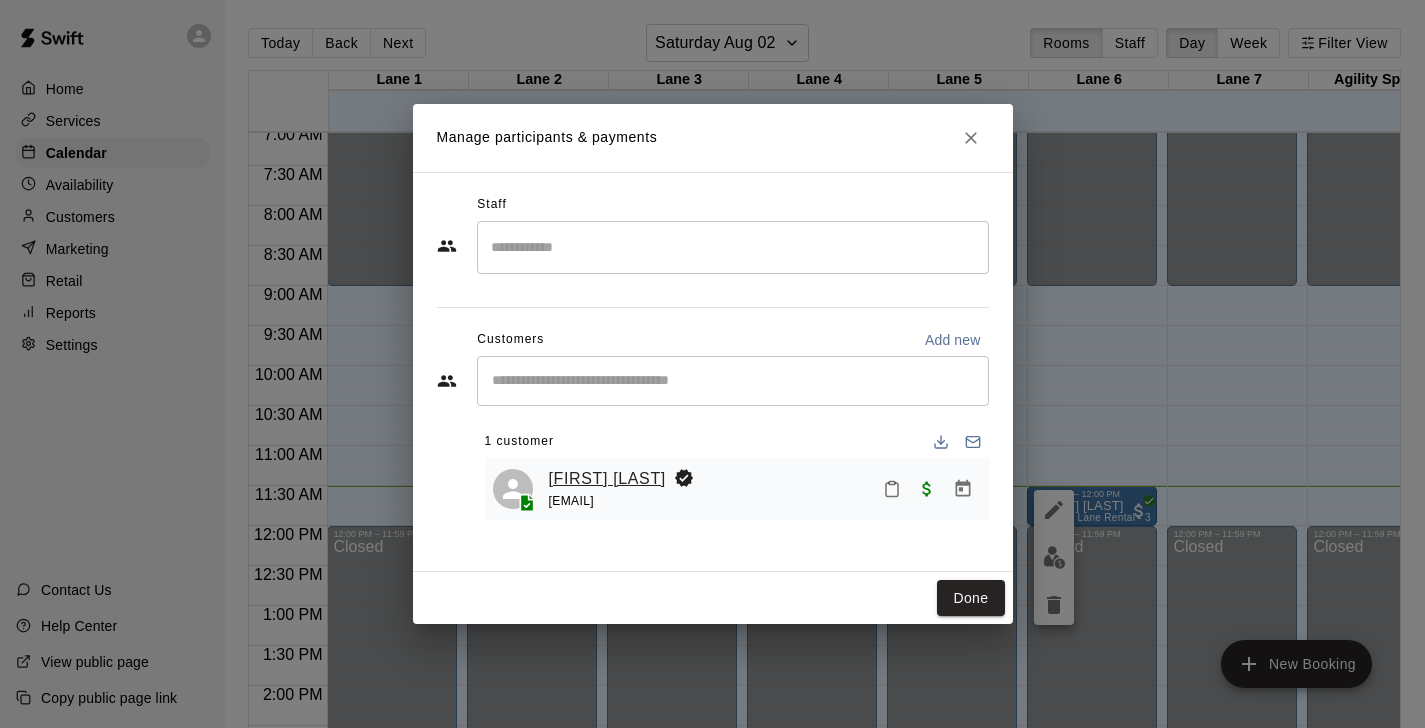 click on "[FIRST] [LAST]" at bounding box center [607, 479] 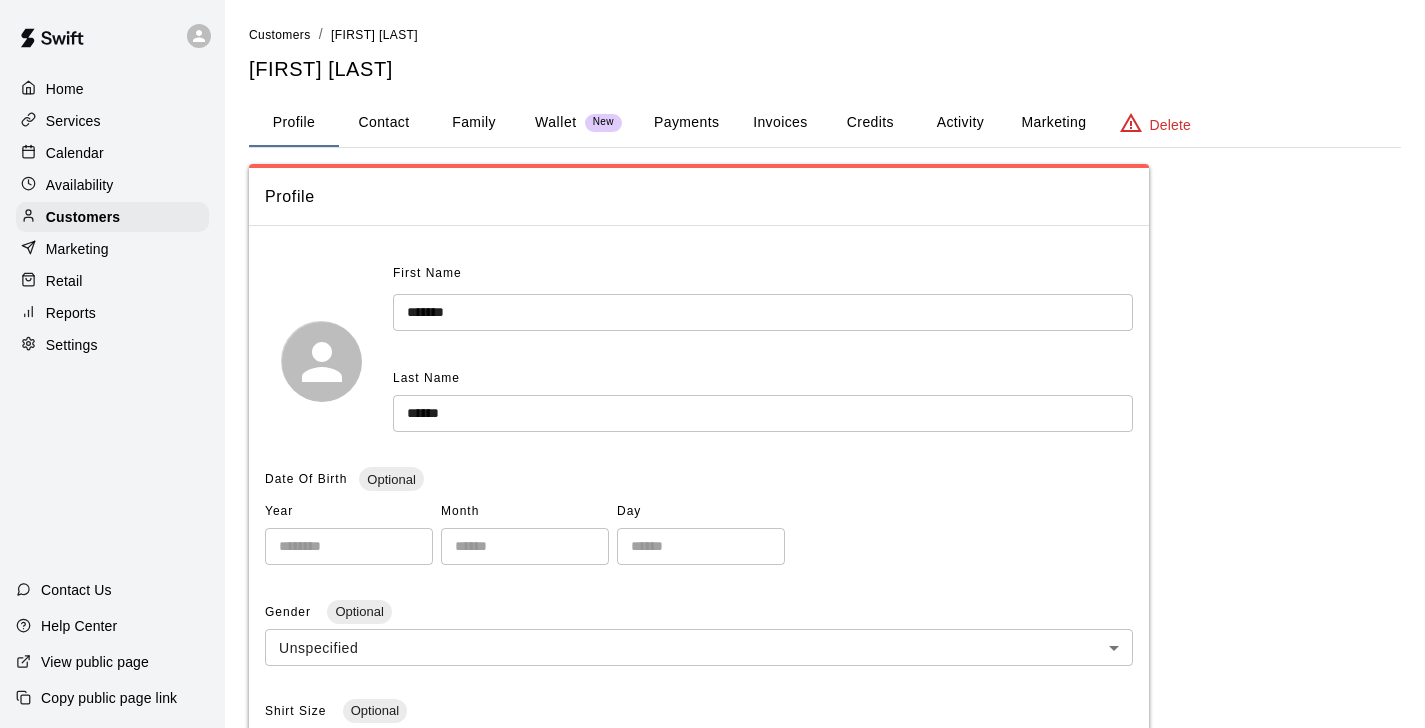 click on "Family" at bounding box center (474, 123) 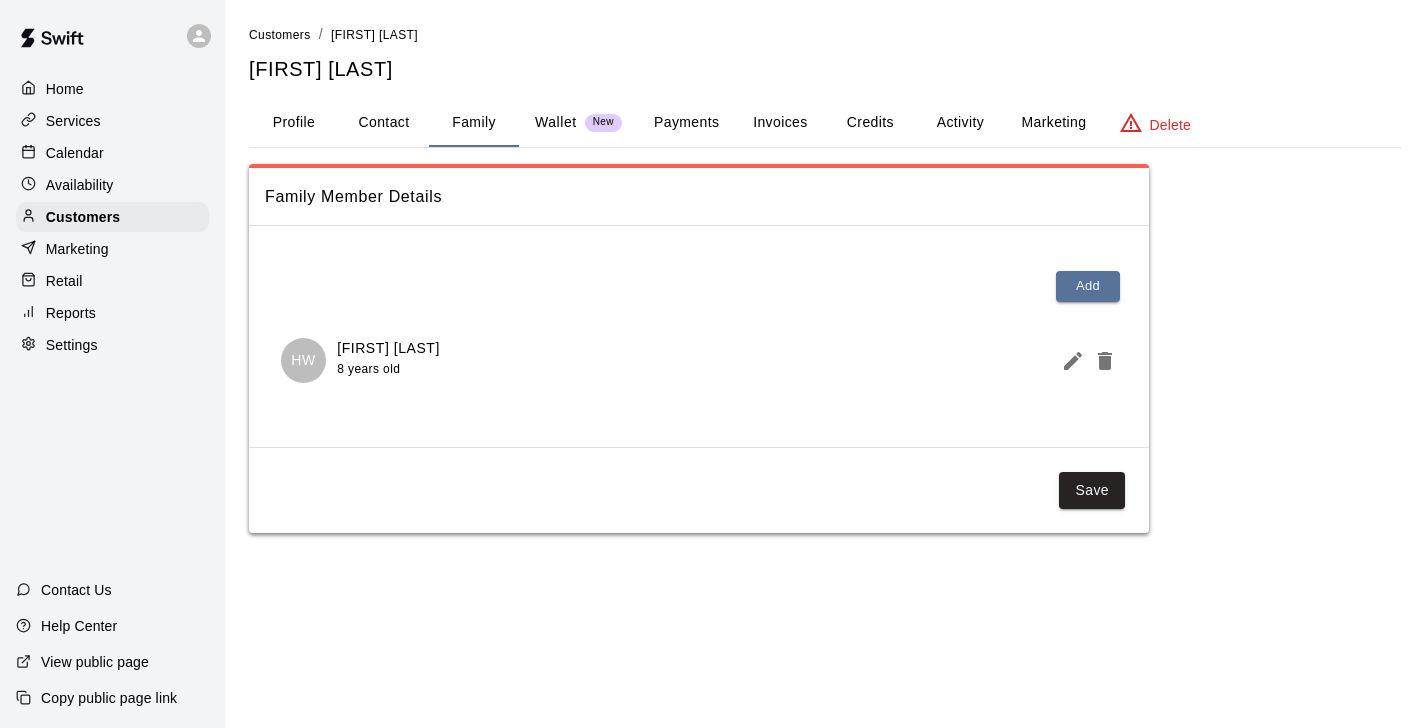 click on "Home" at bounding box center (112, 89) 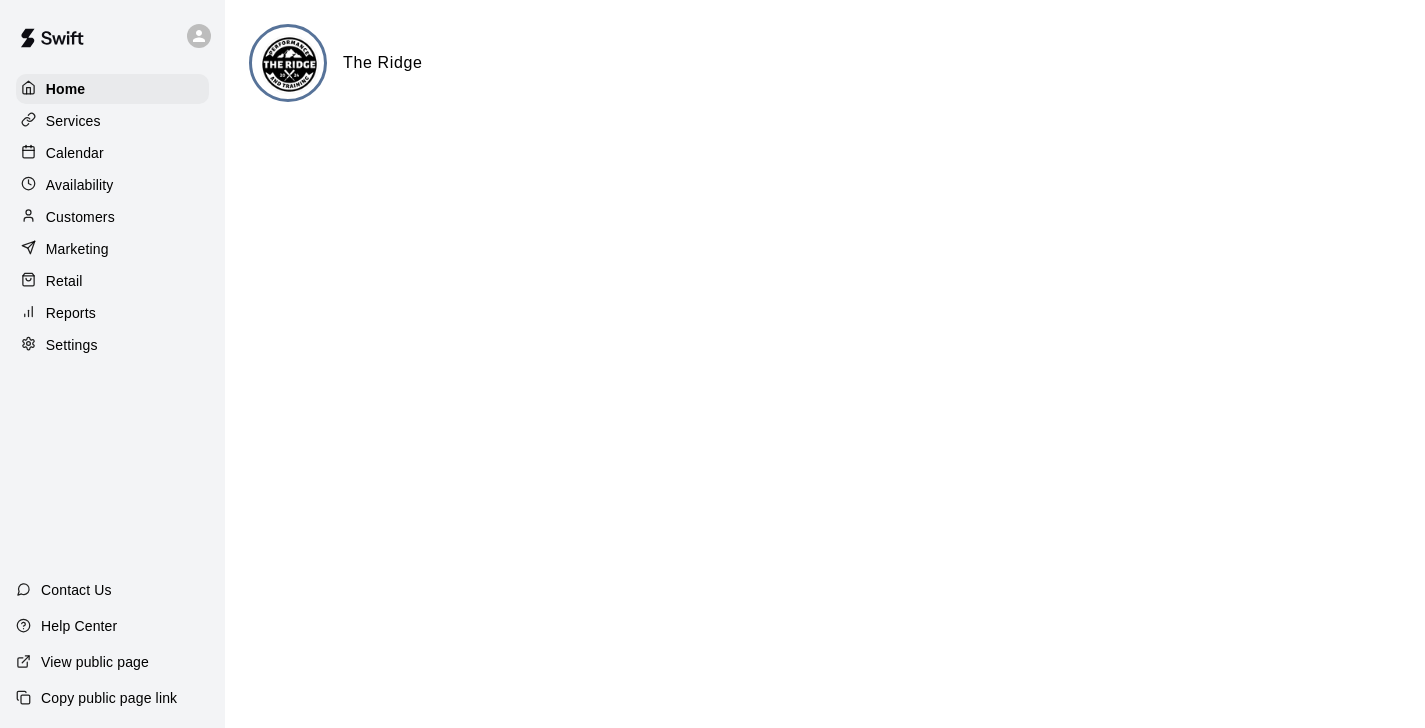 click on "Calendar" at bounding box center (112, 153) 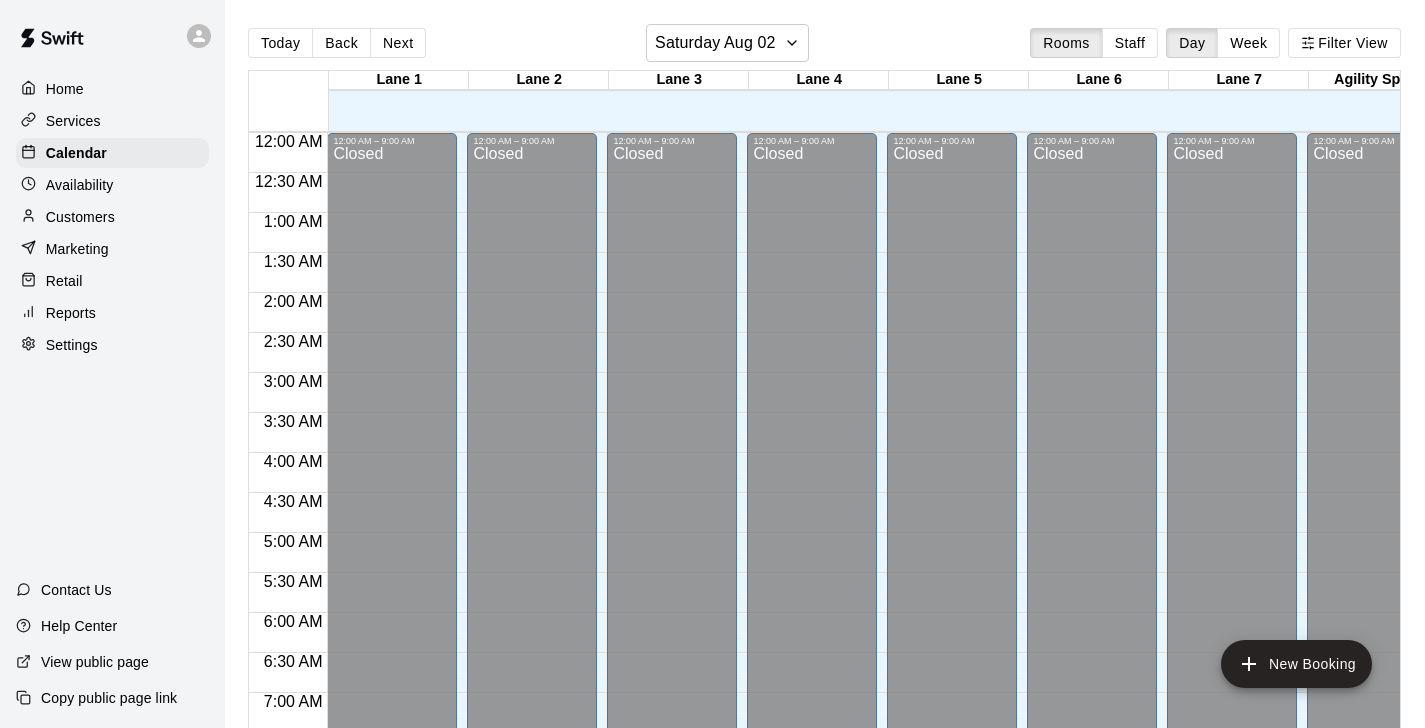 scroll, scrollTop: 922, scrollLeft: 0, axis: vertical 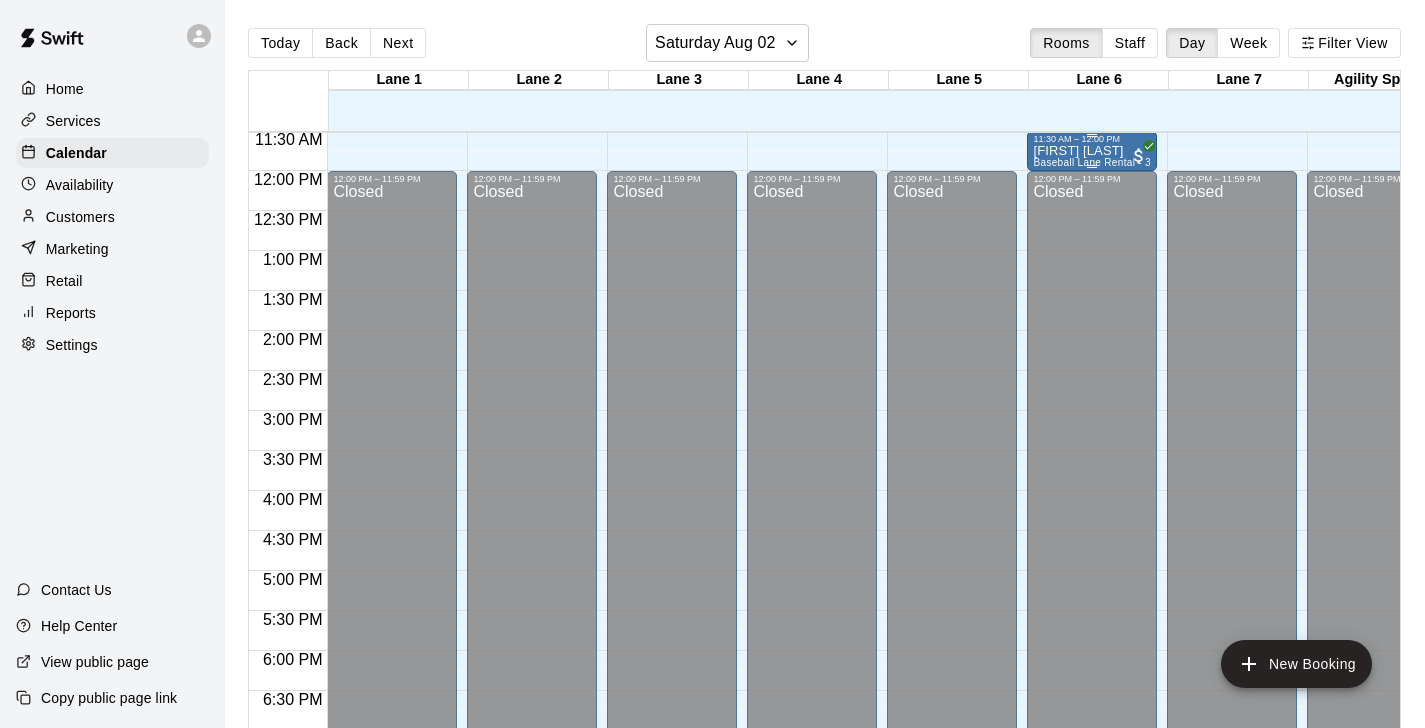 click at bounding box center (1092, 166) 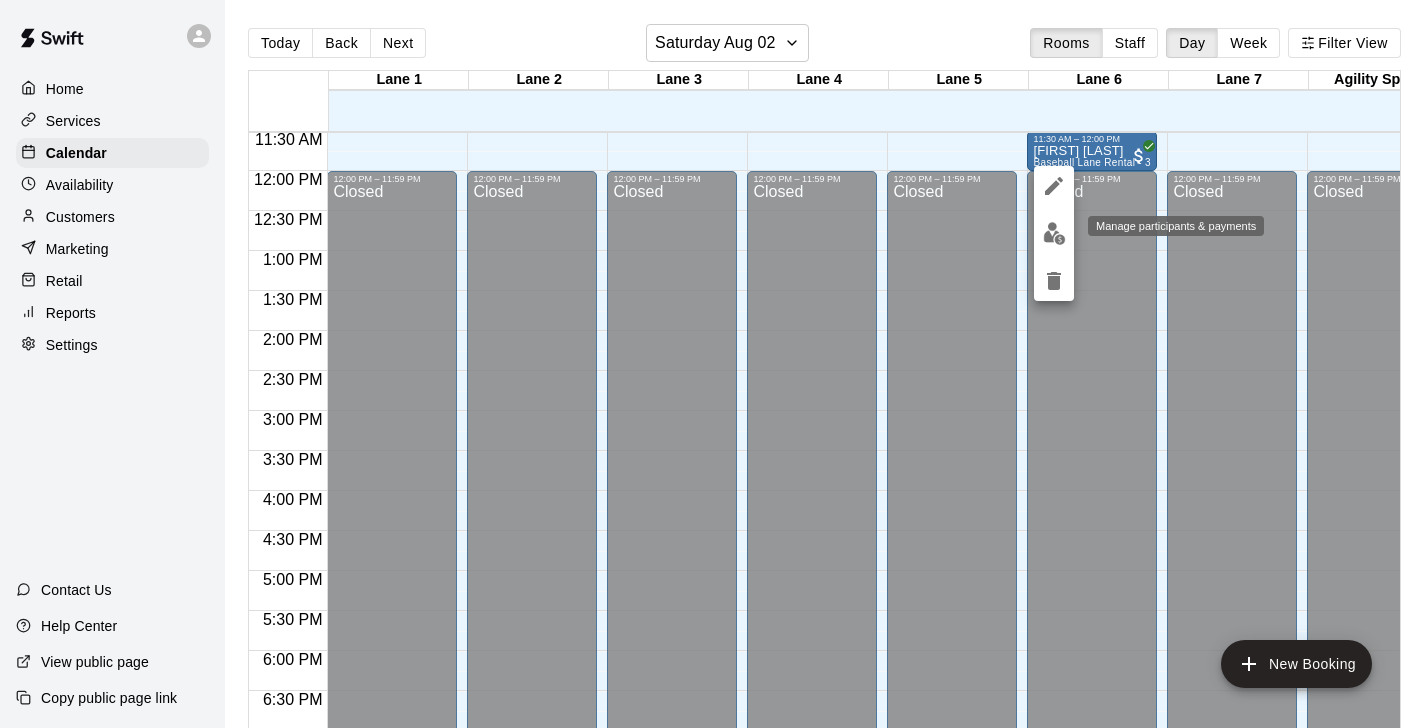 click at bounding box center [1054, 233] 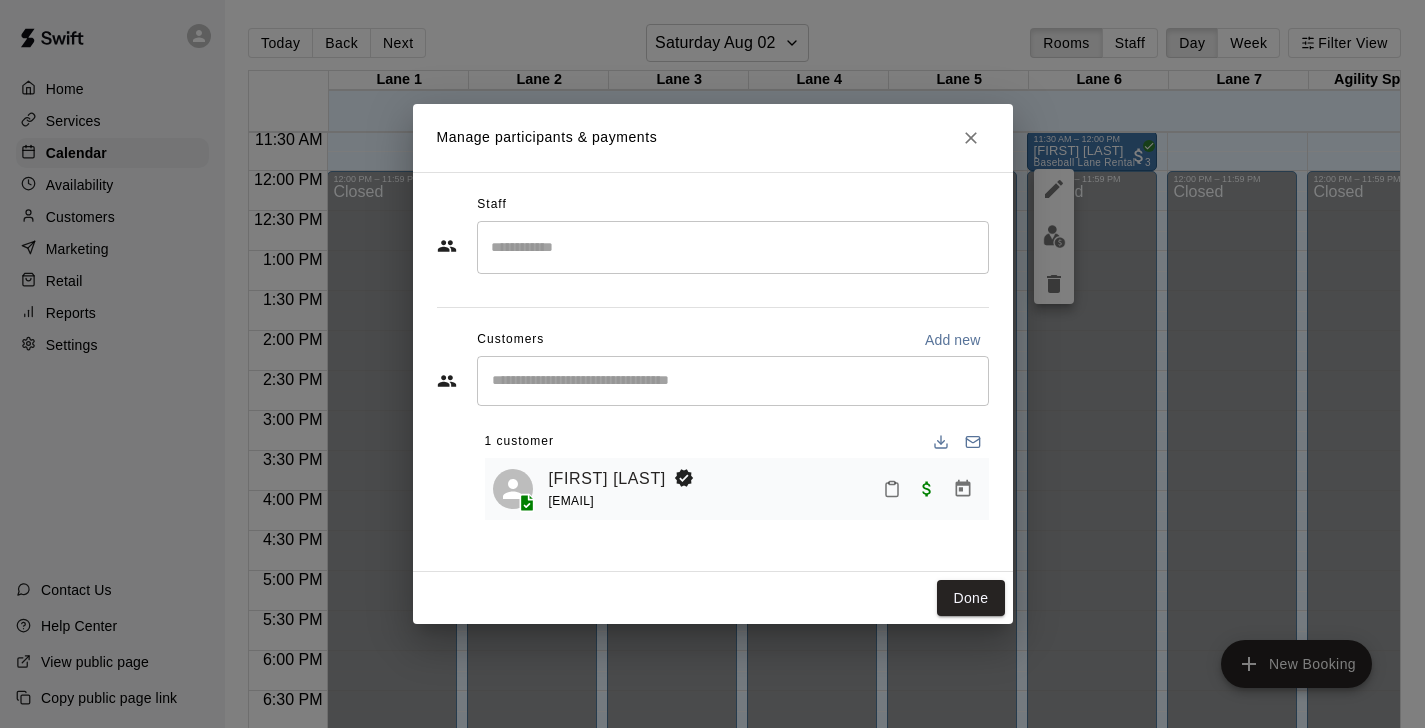 click at bounding box center (928, 489) 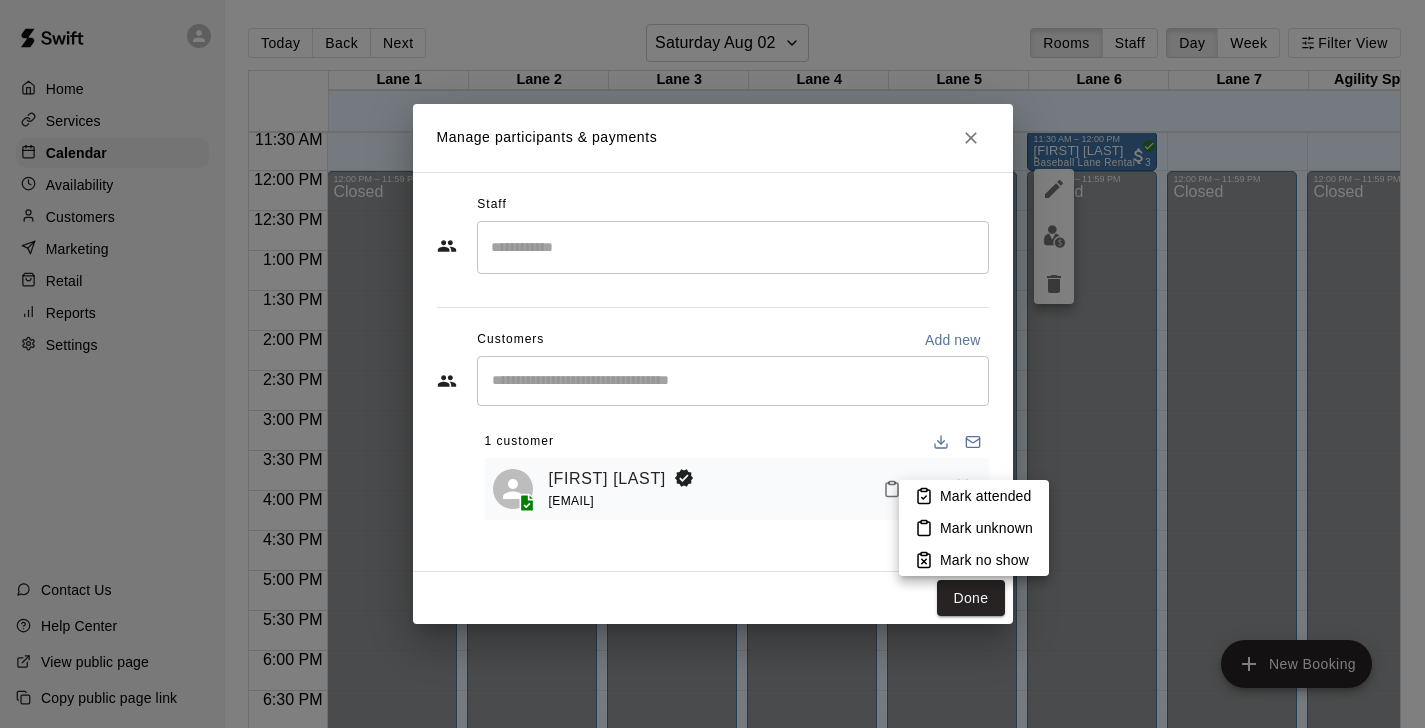 click on "Mark attended" at bounding box center [985, 496] 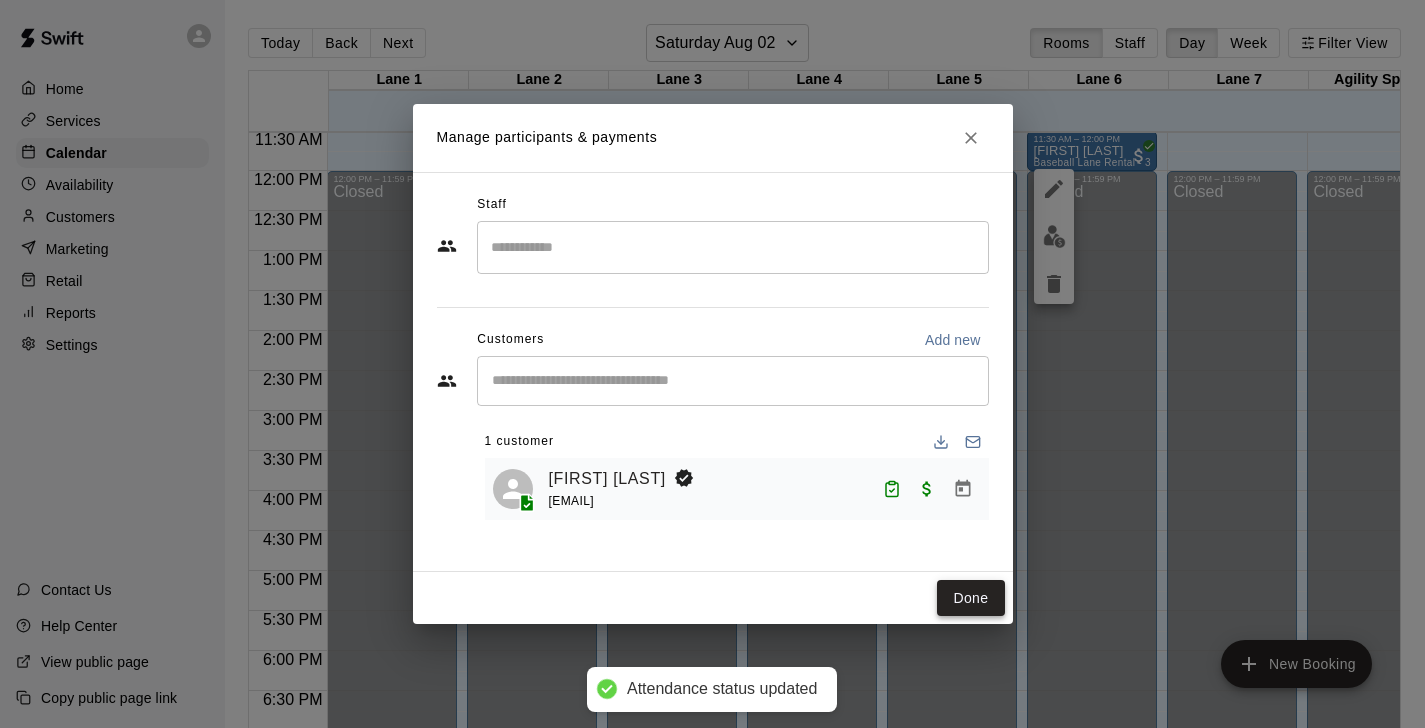 click on "Done" at bounding box center [970, 598] 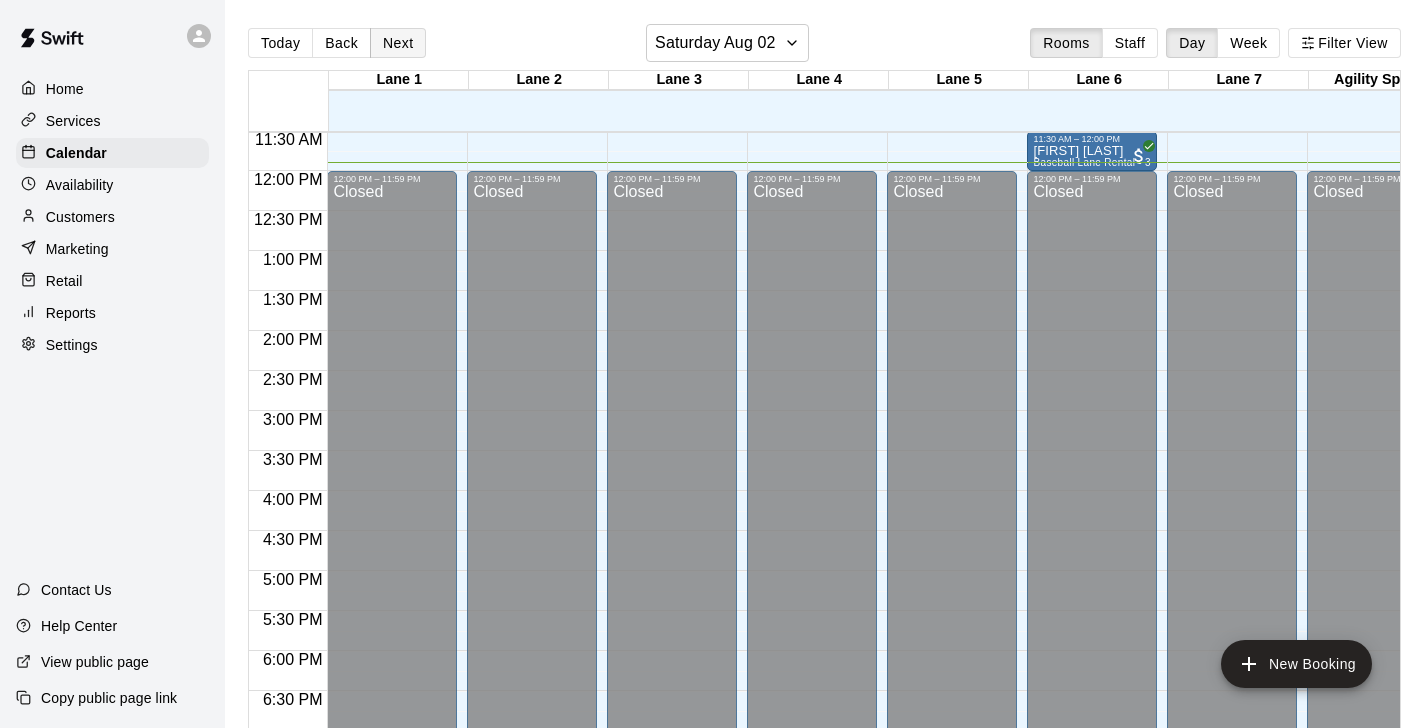 click on "Next" at bounding box center [398, 43] 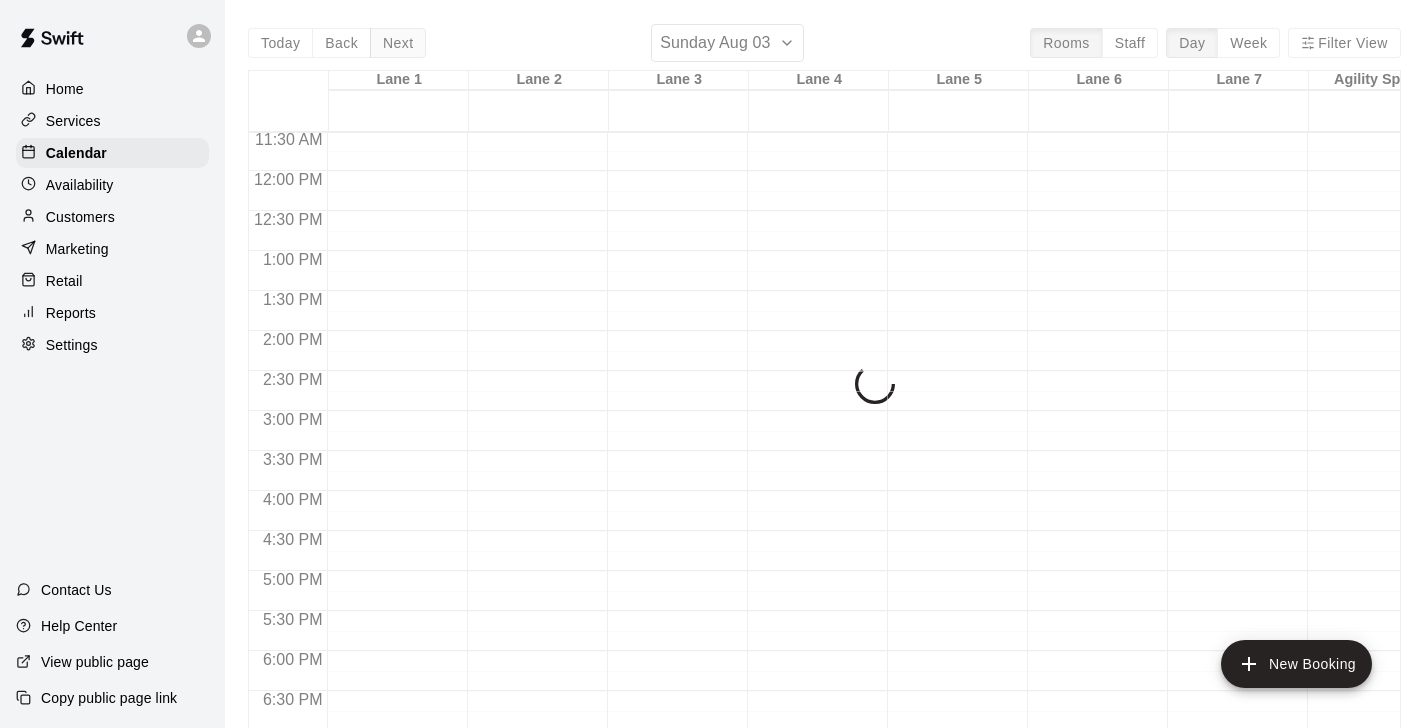 click on "Today Back Next Sunday Aug 03 Rooms Staff Day Week Filter View Lane 1 03 Sun Lane 2 03 Sun Lane 3 03 Sun Lane 4 03 Sun Lane 5 03 Sun Lane 6 03 Sun Lane 7 03 Sun Agility Space 03 Sun 12:00 AM 12:30 AM 1:00 AM 1:30 AM 2:00 AM 2:30 AM 3:00 AM 3:30 AM 4:00 AM 4:30 AM 5:00 AM 5:30 AM 6:00 AM 6:30 AM 7:00 AM 7:30 AM 8:00 AM 8:30 AM 9:00 AM 9:30 AM 10:00 AM 10:30 AM 11:00 AM 11:30 AM 12:00 PM 12:30 PM 1:00 PM 1:30 PM 2:00 PM 2:30 PM 3:00 PM 3:30 PM 4:00 PM 4:30 PM 5:00 PM 5:30 PM 6:00 PM 6:30 PM 7:00 PM 7:30 PM 8:00 PM 8:30 PM 9:00 PM 9:30 PM 10:00 PM 10:30 PM 11:00 PM 11:30 PM" at bounding box center (824, 388) 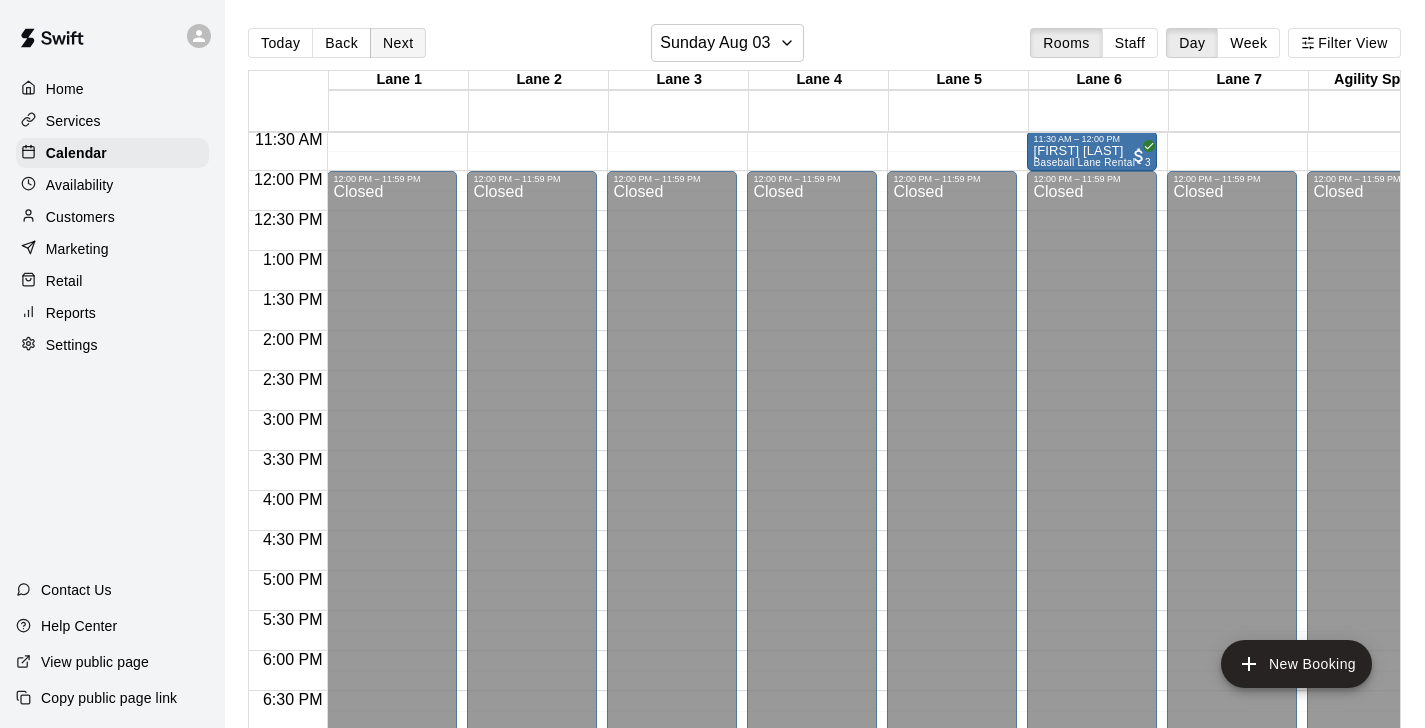 click on "Next" at bounding box center (398, 43) 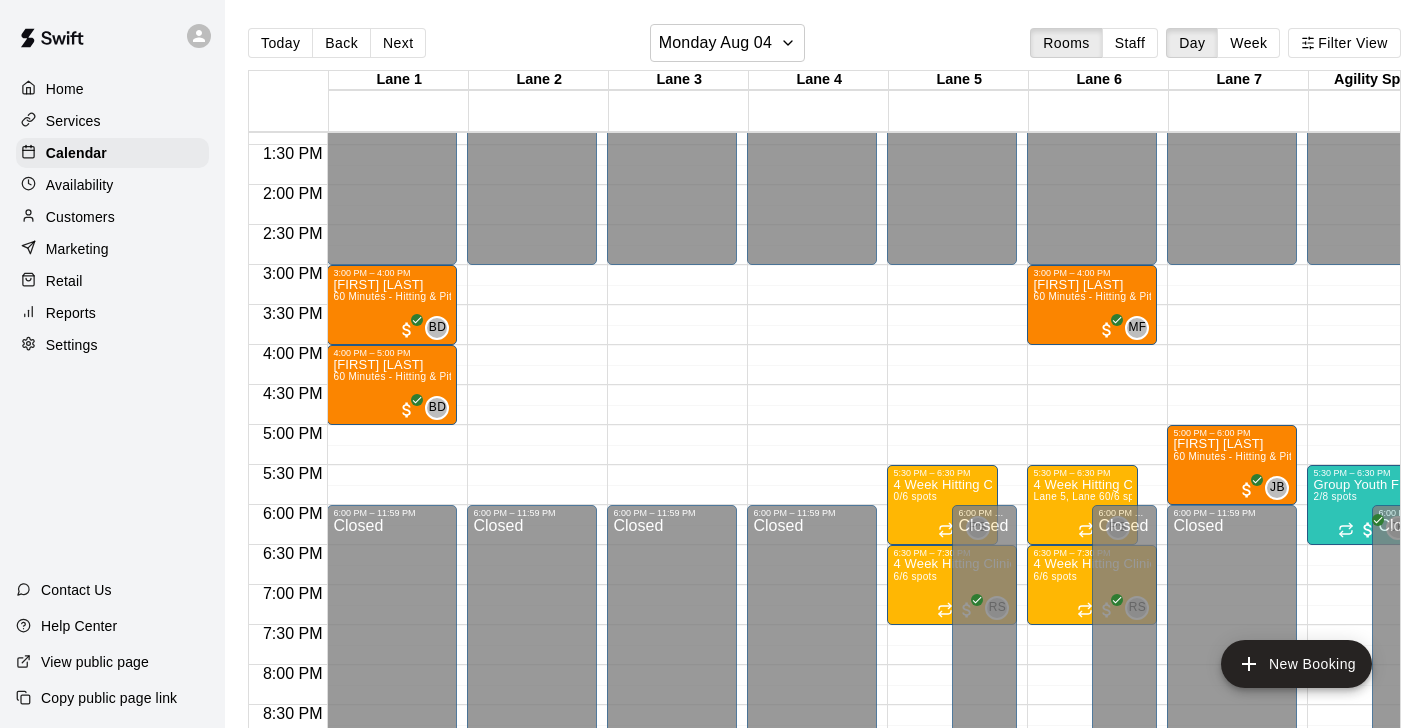 scroll, scrollTop: 1080, scrollLeft: 0, axis: vertical 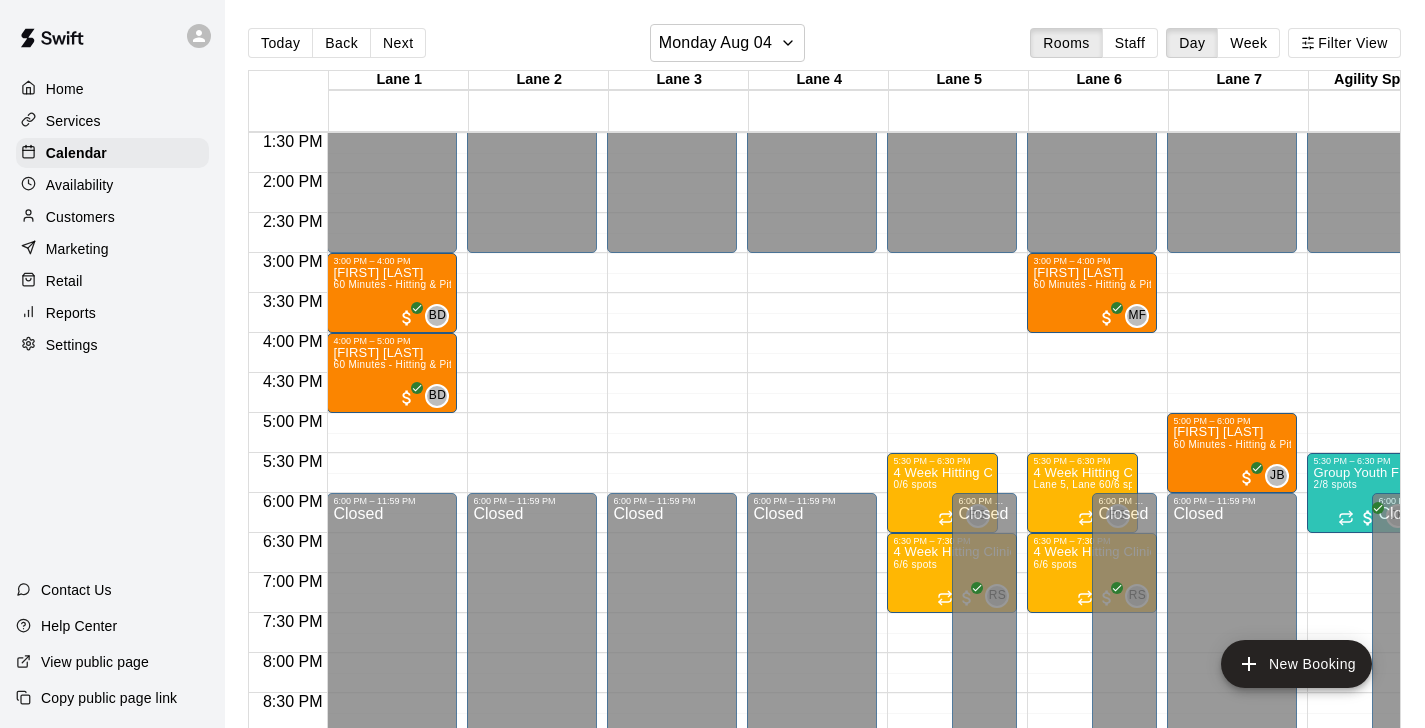 click at bounding box center [817, 503] 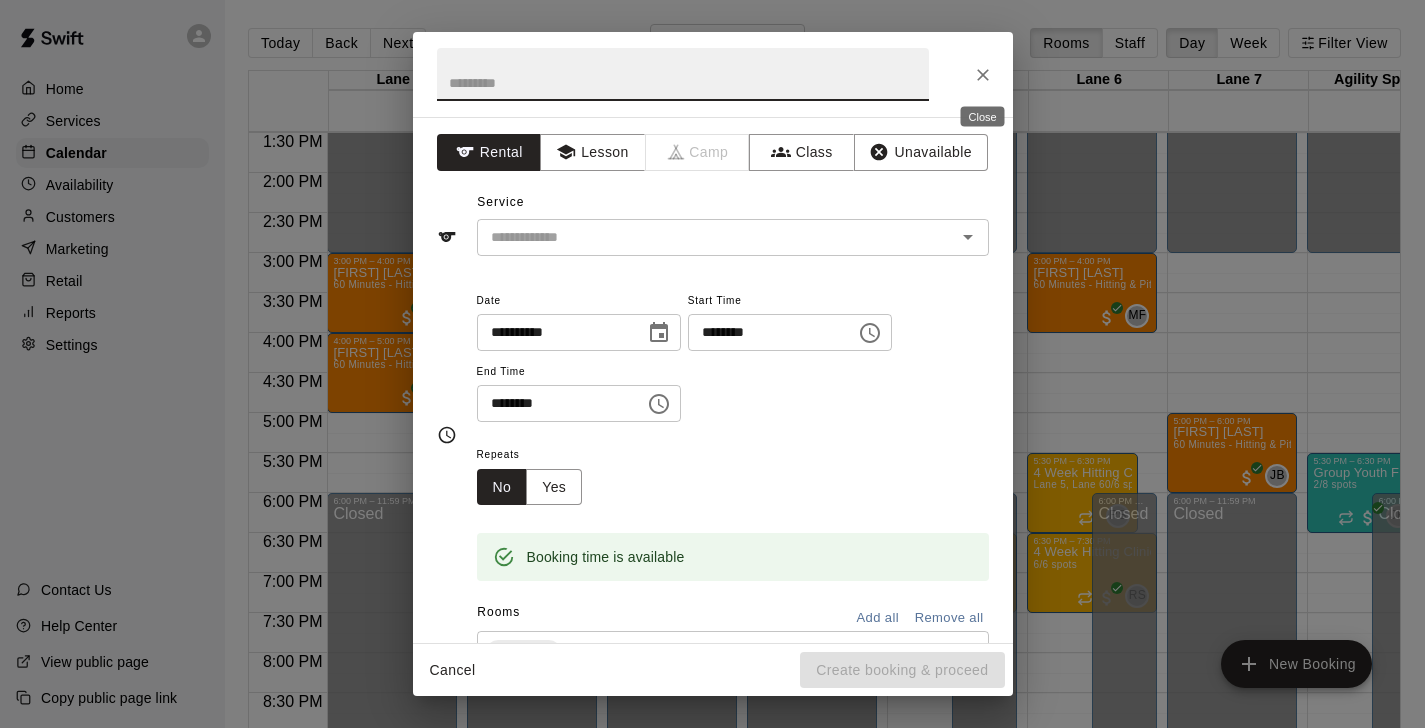 click at bounding box center [983, 75] 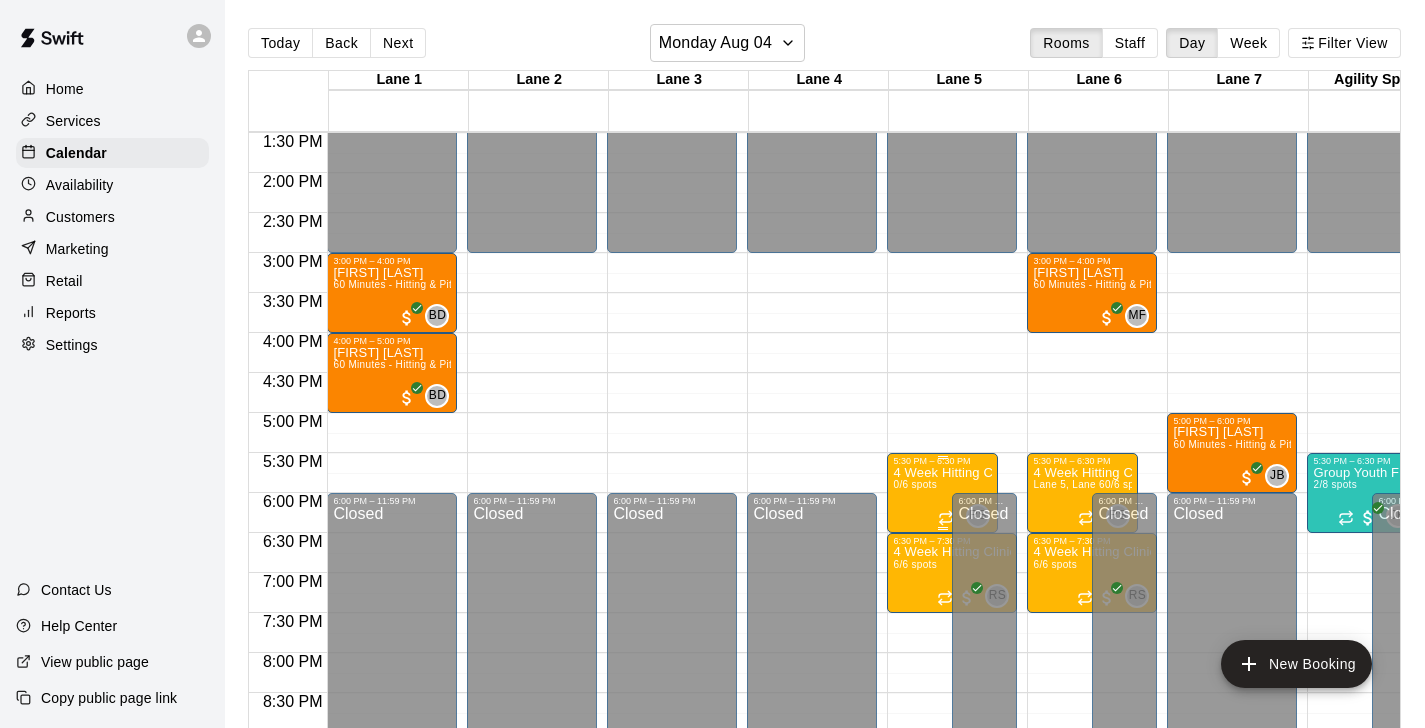 click on "4 Week Hitting Clinic w/ Coach Veronica 7-10 y/o" at bounding box center (942, 473) 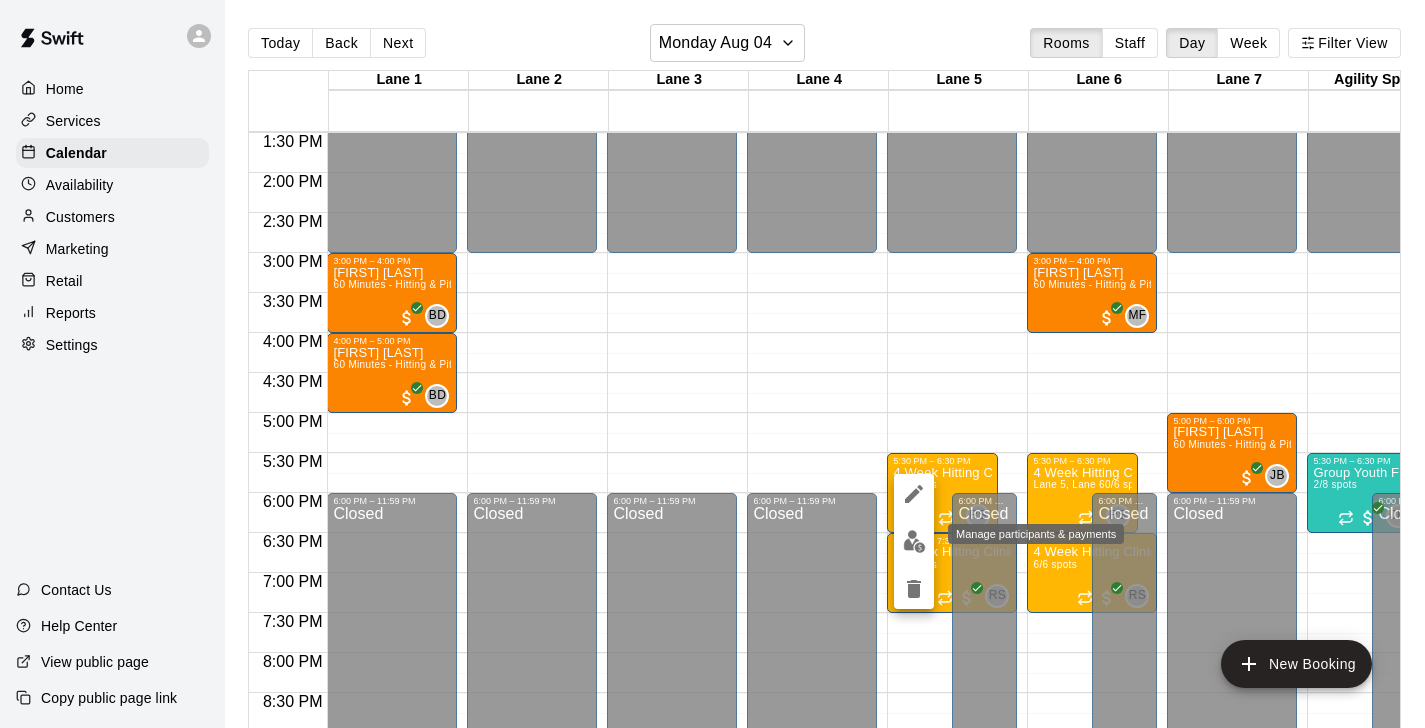 click at bounding box center [914, 541] 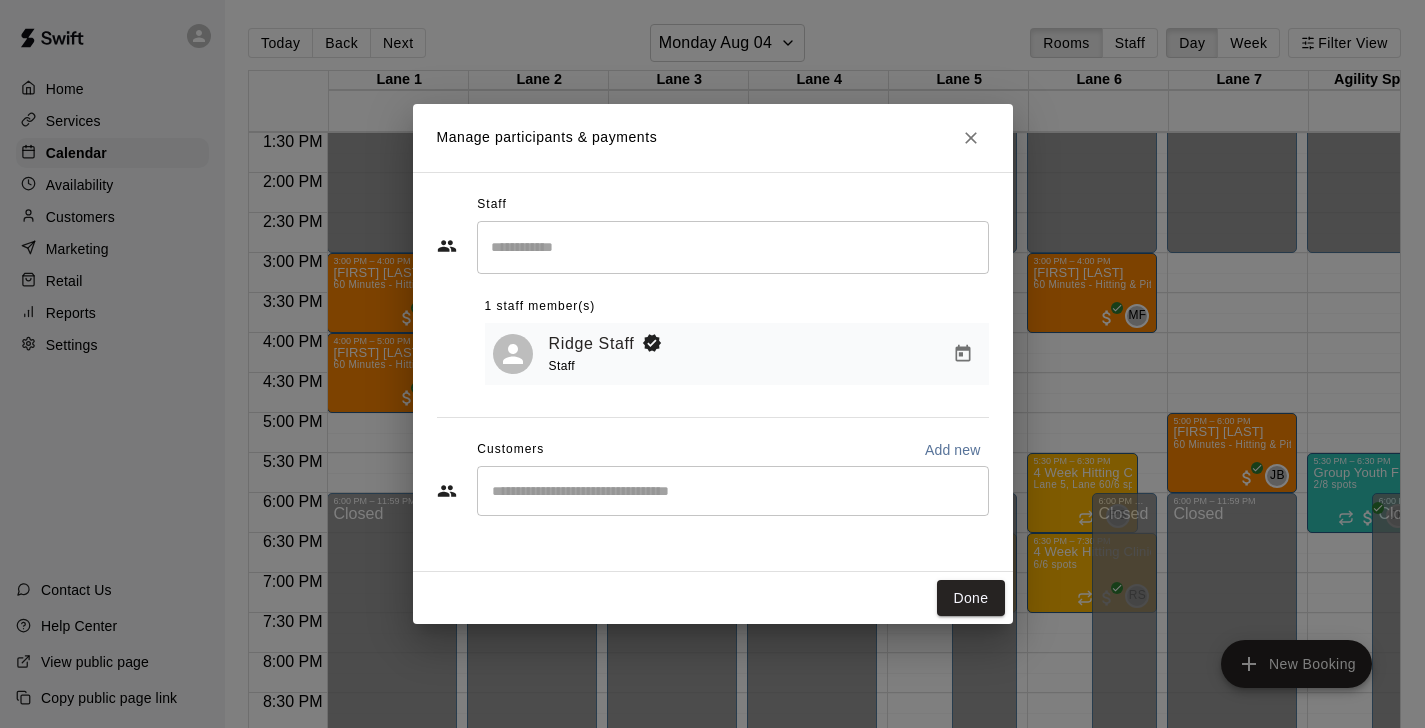 click on "Manage participants & payments" at bounding box center [713, 138] 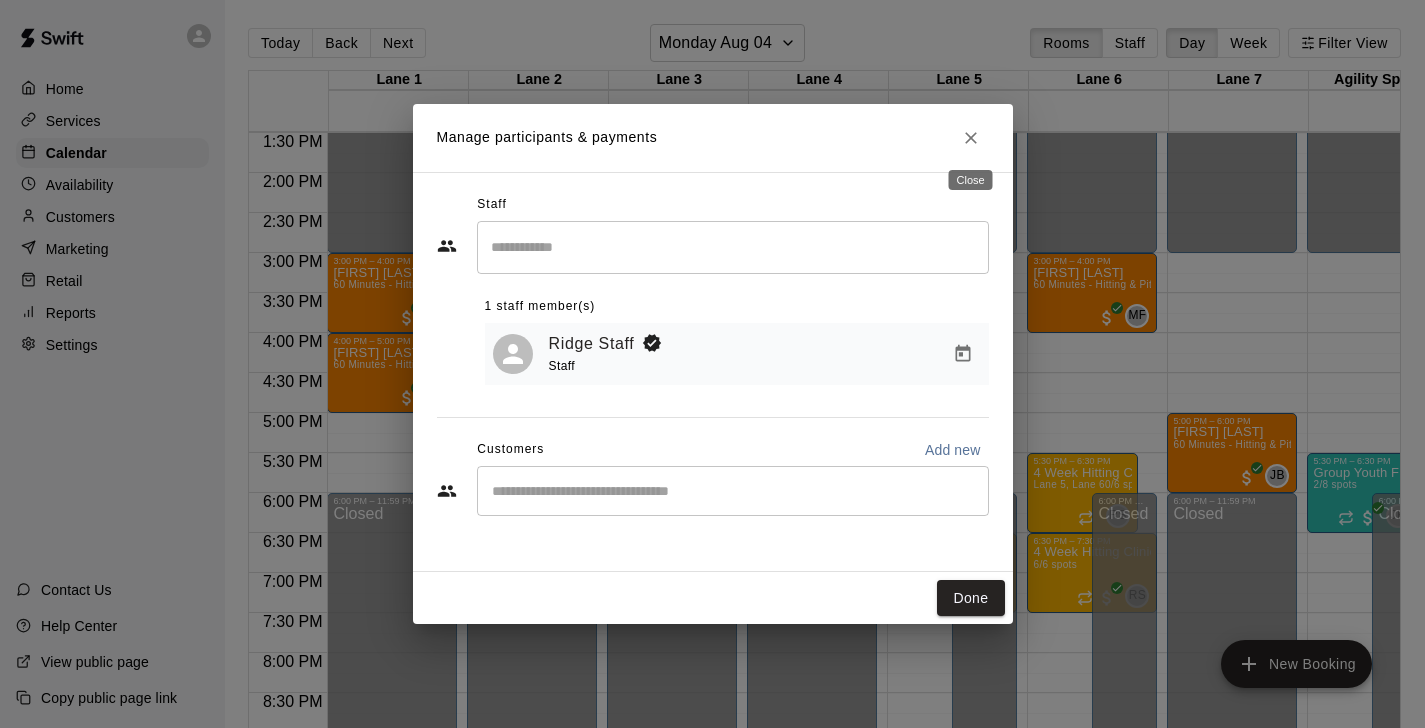 click 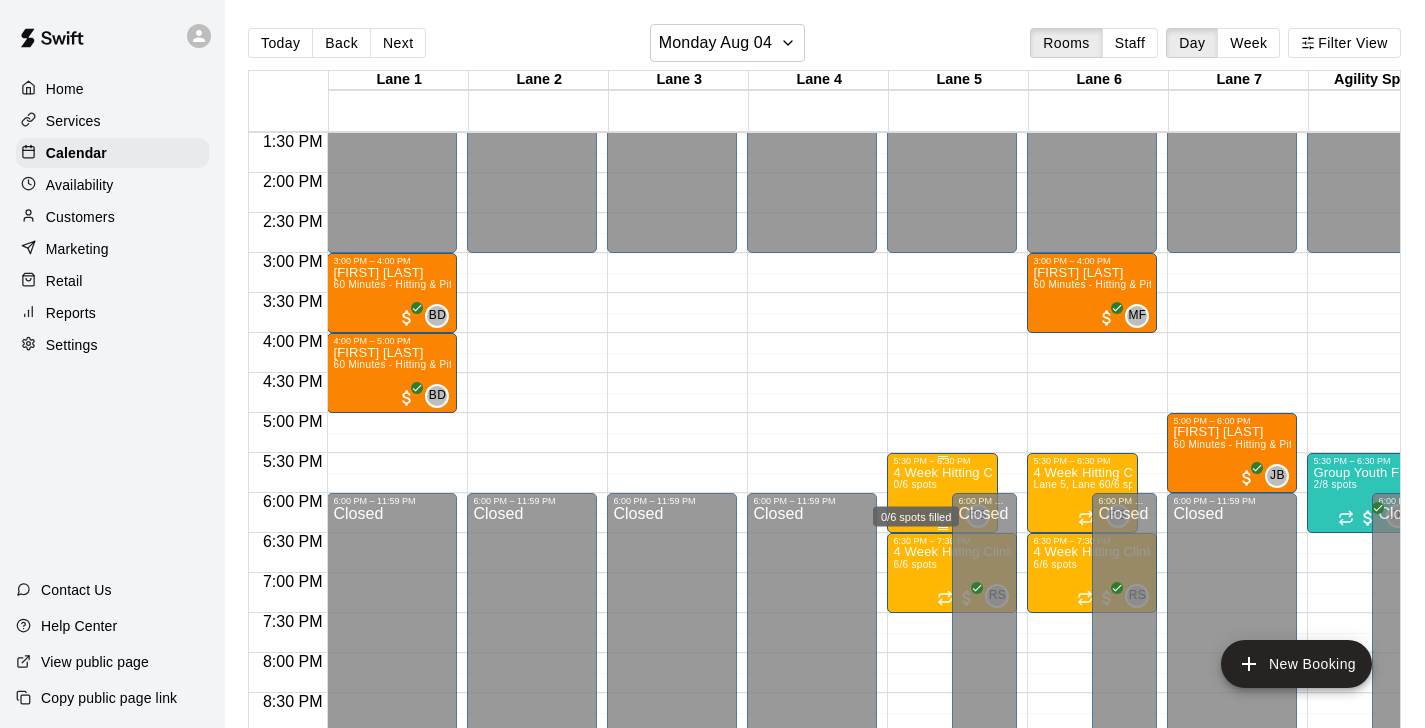 click on "0/6 spots" at bounding box center [915, 484] 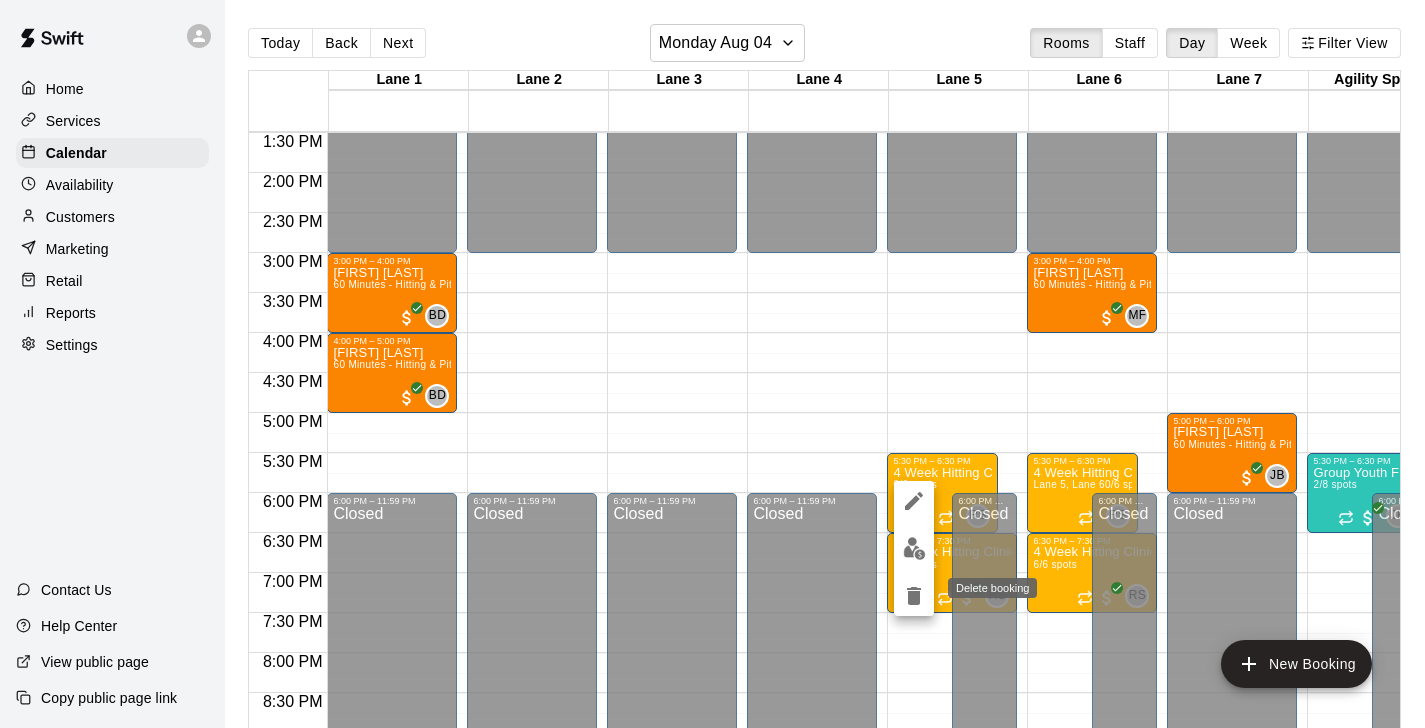 click 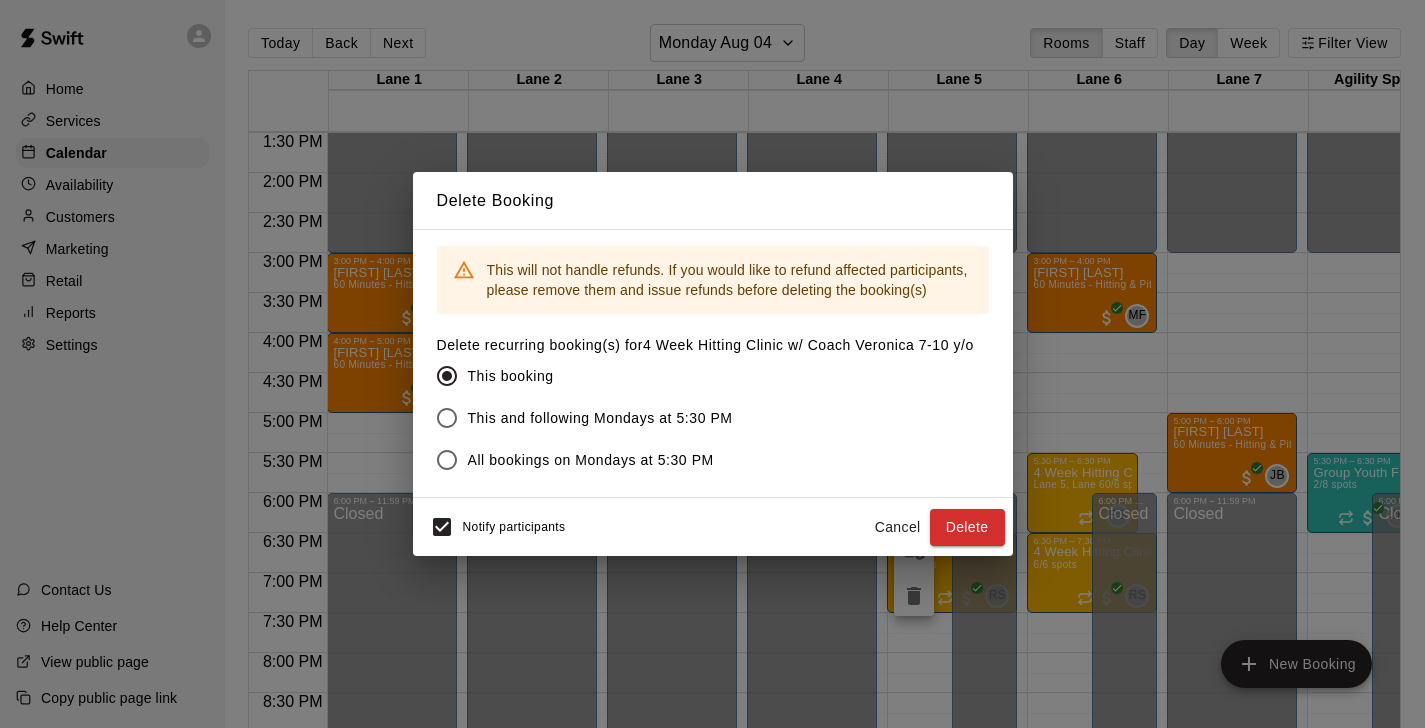 click on "This and following Mondays at 5:30 PM" at bounding box center (600, 418) 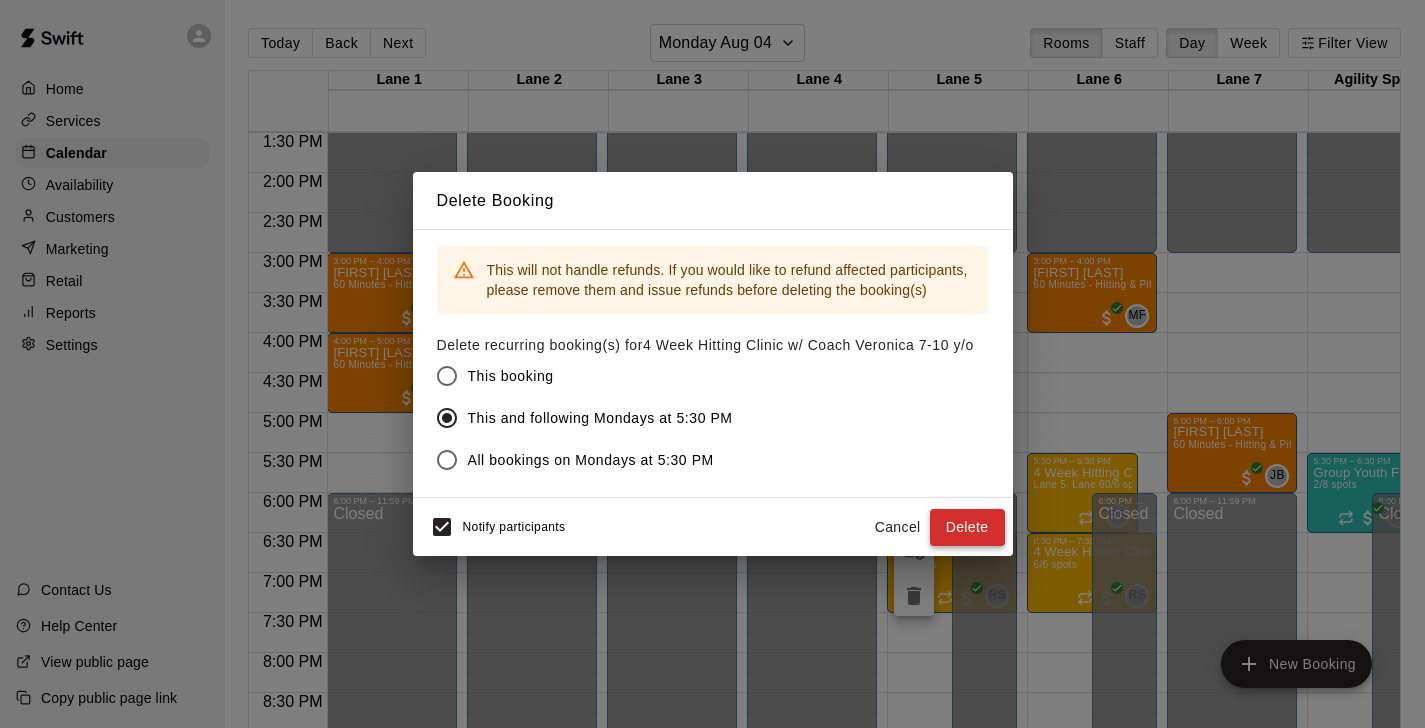 click on "Delete" at bounding box center [967, 527] 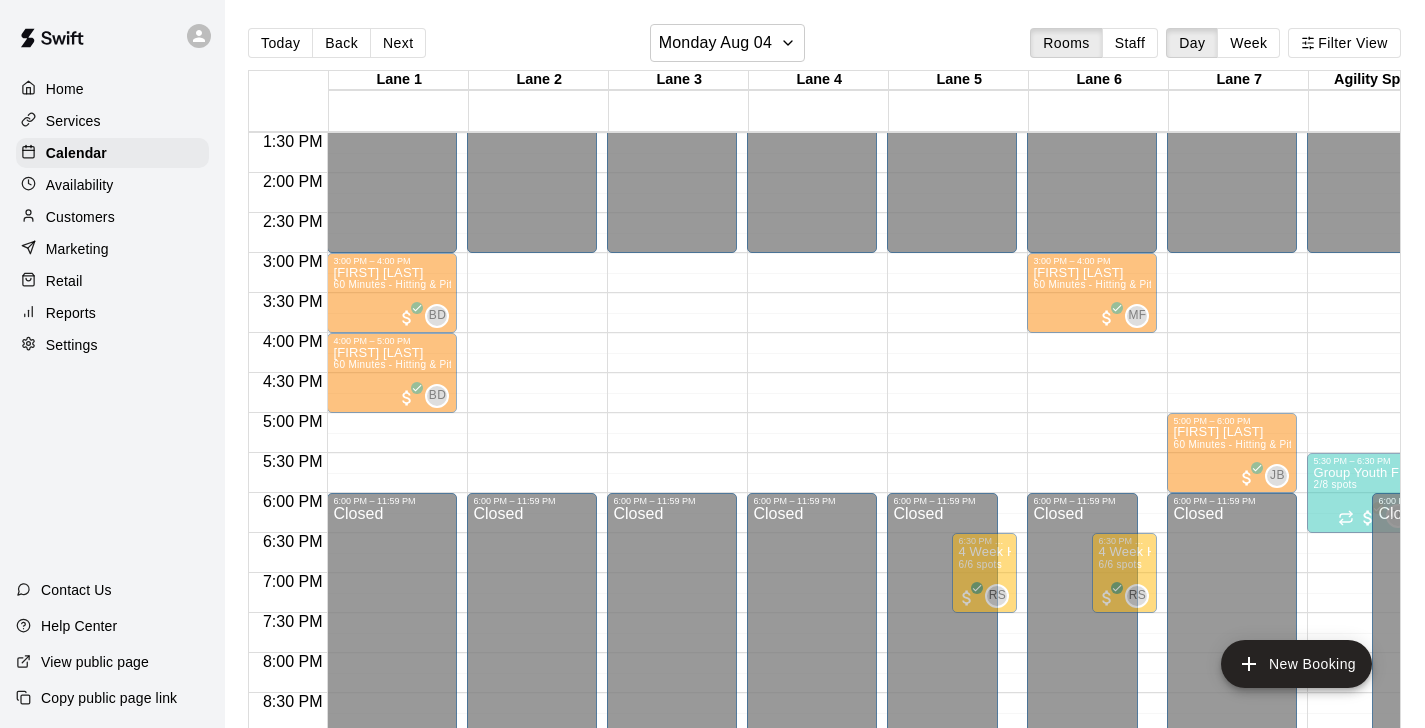 scroll, scrollTop: 1300, scrollLeft: 0, axis: vertical 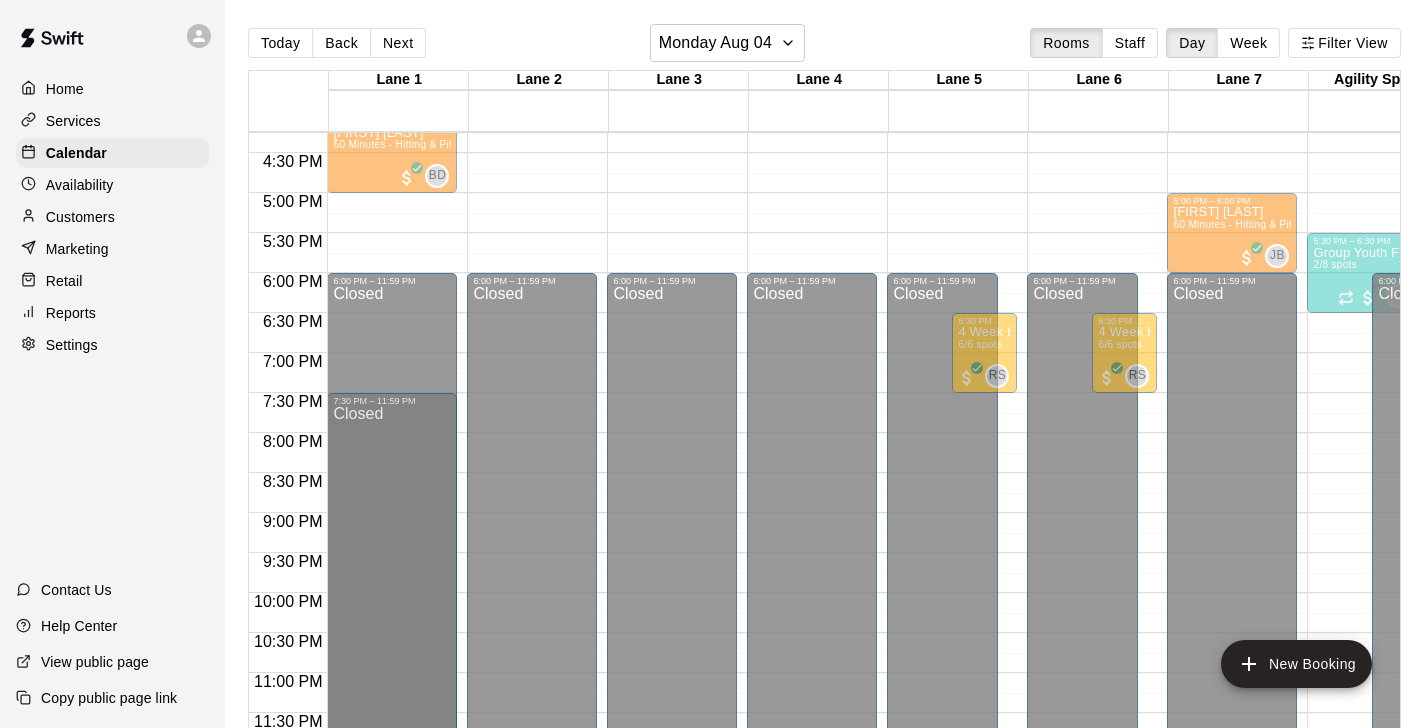 drag, startPoint x: 397, startPoint y: 497, endPoint x: 405, endPoint y: 408, distance: 89.358826 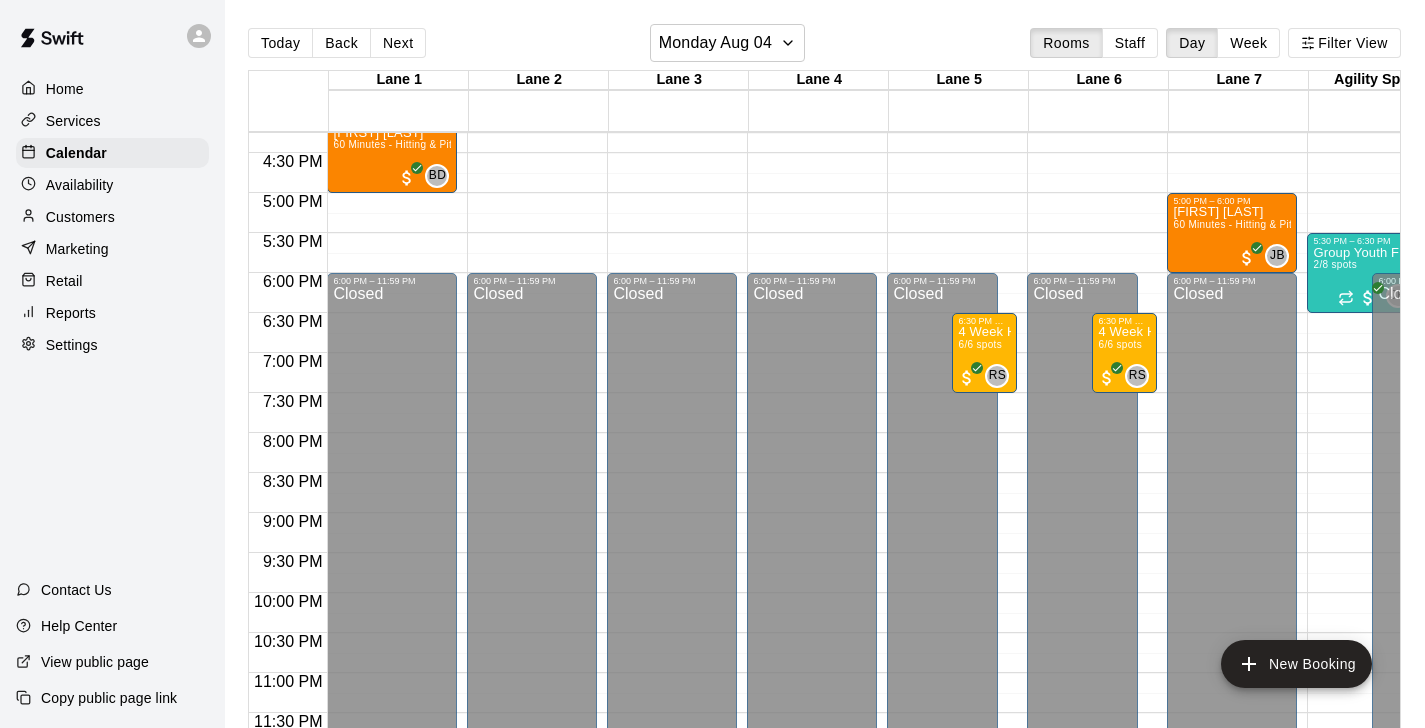 click on "Settings" at bounding box center [72, 345] 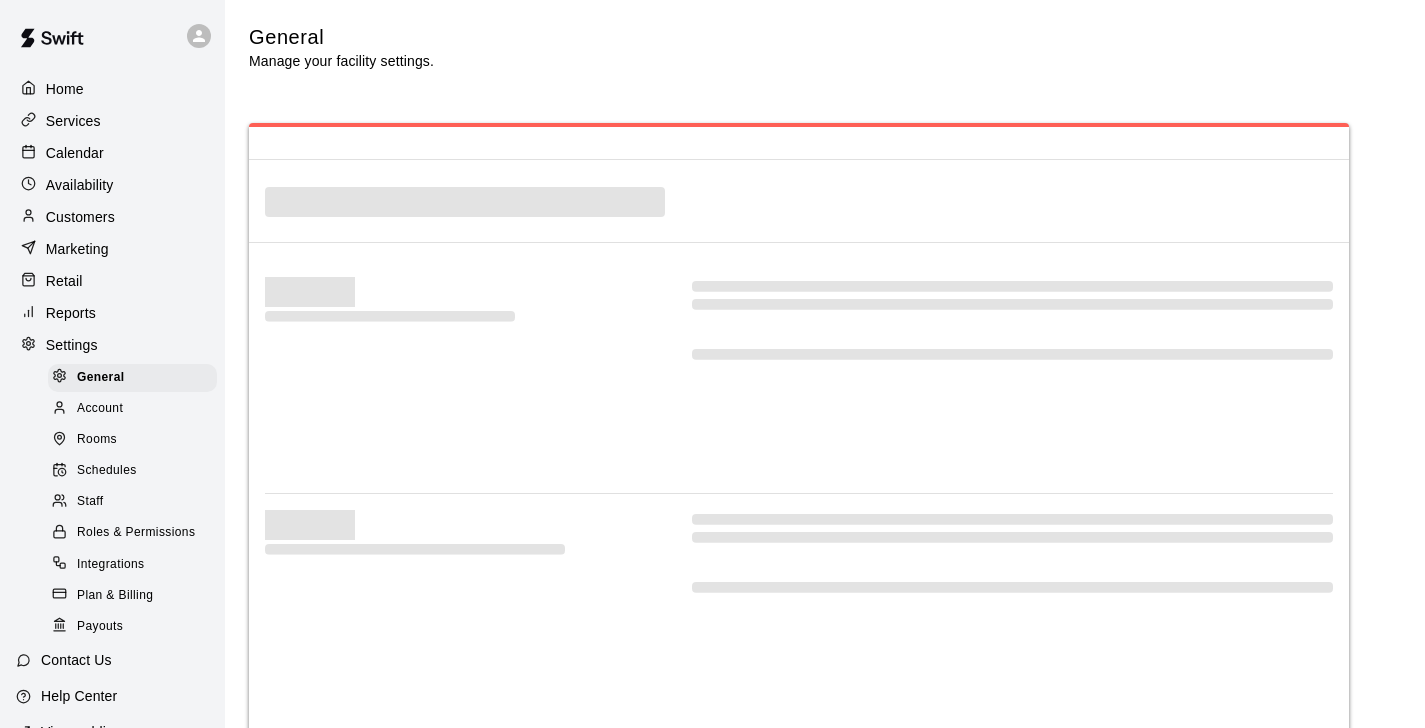 select on "**" 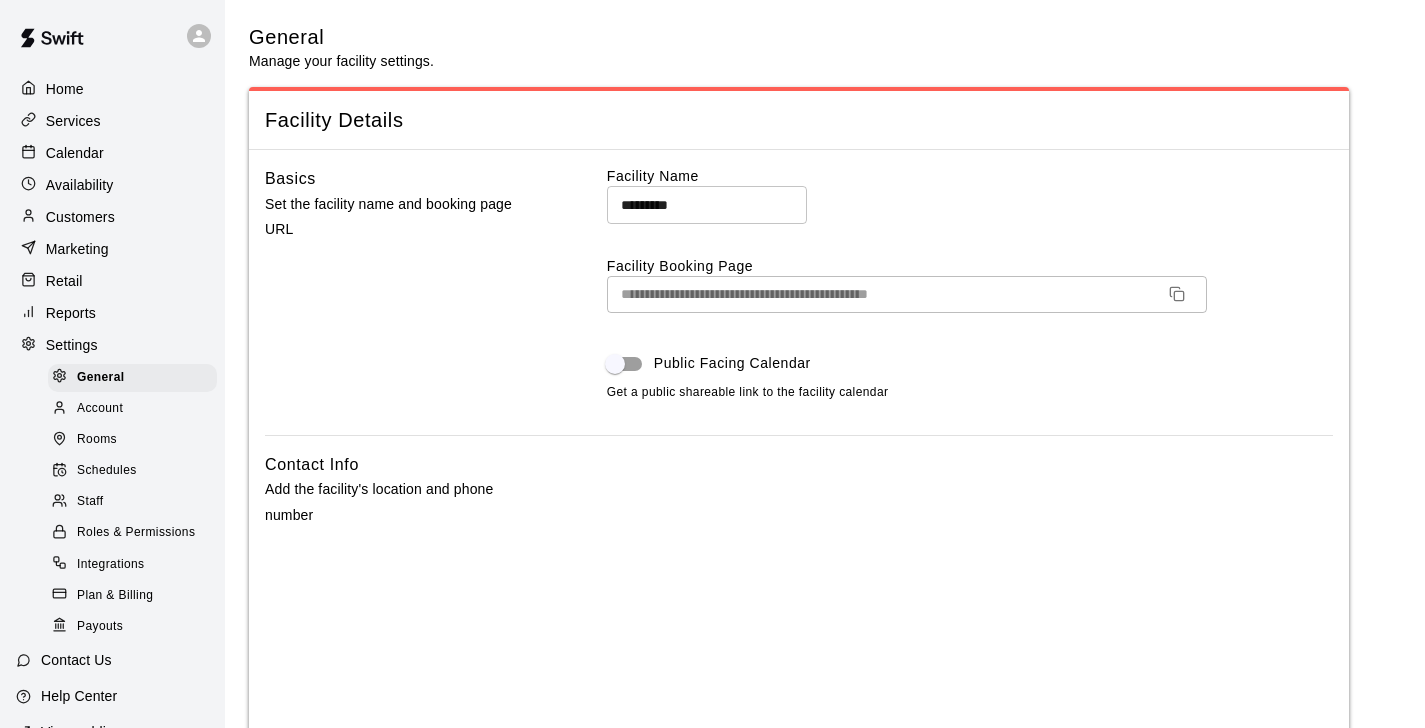 click on "Schedules" at bounding box center (132, 471) 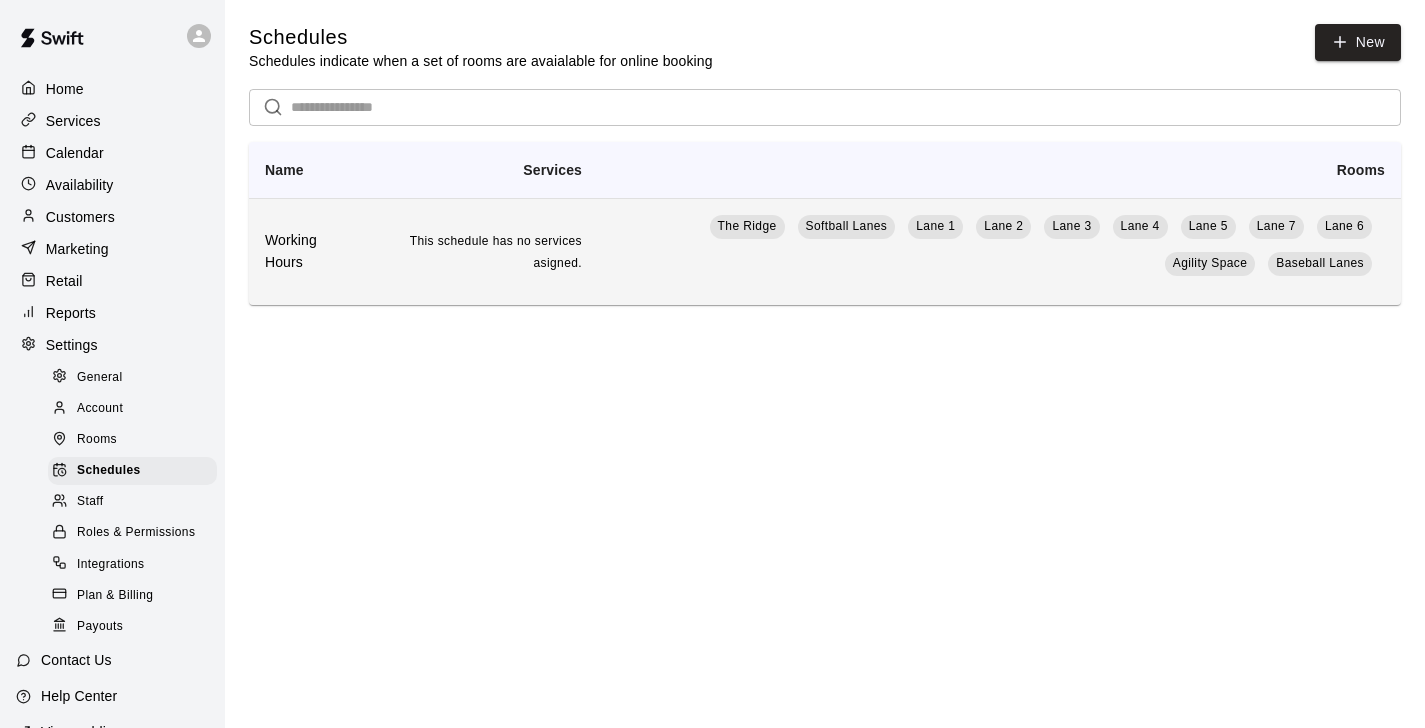 click on "The Ridge Softball Lanes Lane 1 Lane 2 Lane 3 Lane 4 Lane 5 Lane 7 Lane 6 Agility Space Baseball Lanes" at bounding box center [999, 251] 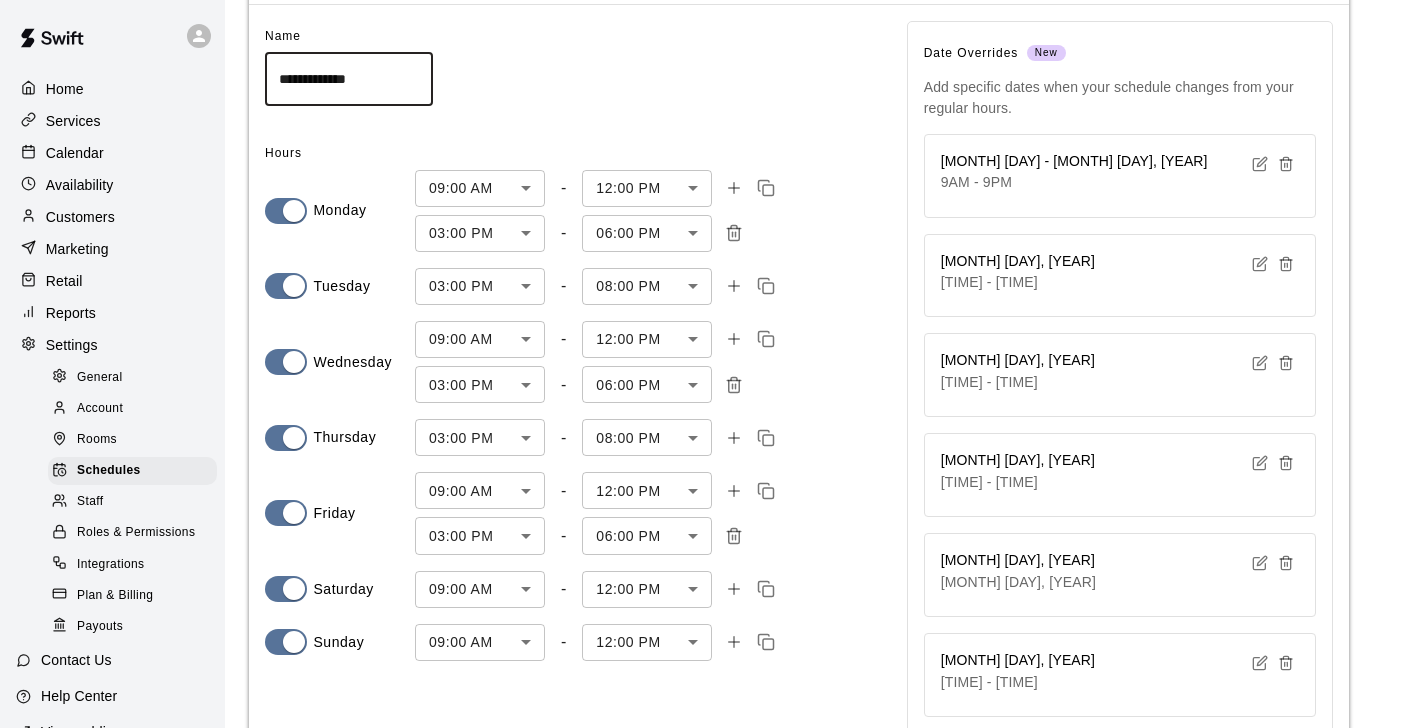 scroll, scrollTop: 118, scrollLeft: 0, axis: vertical 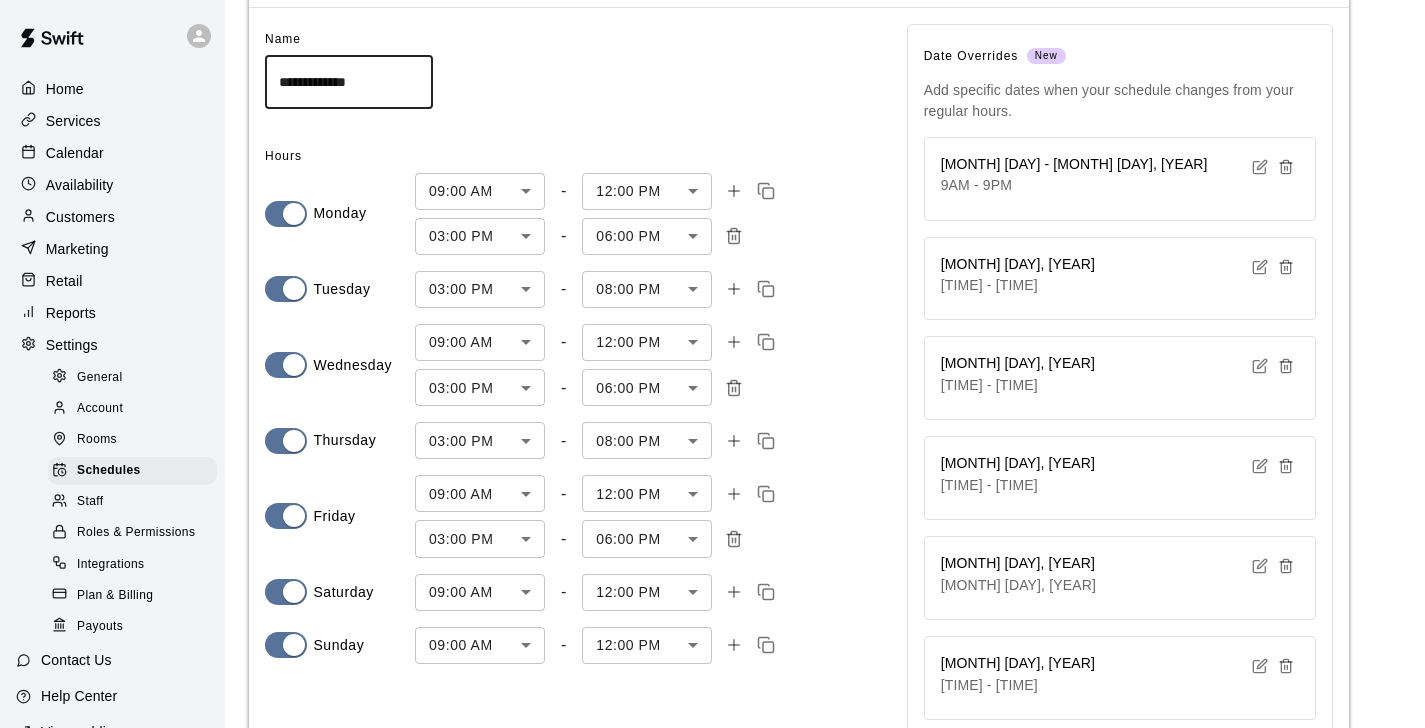 click on "**********" at bounding box center (712, 1291) 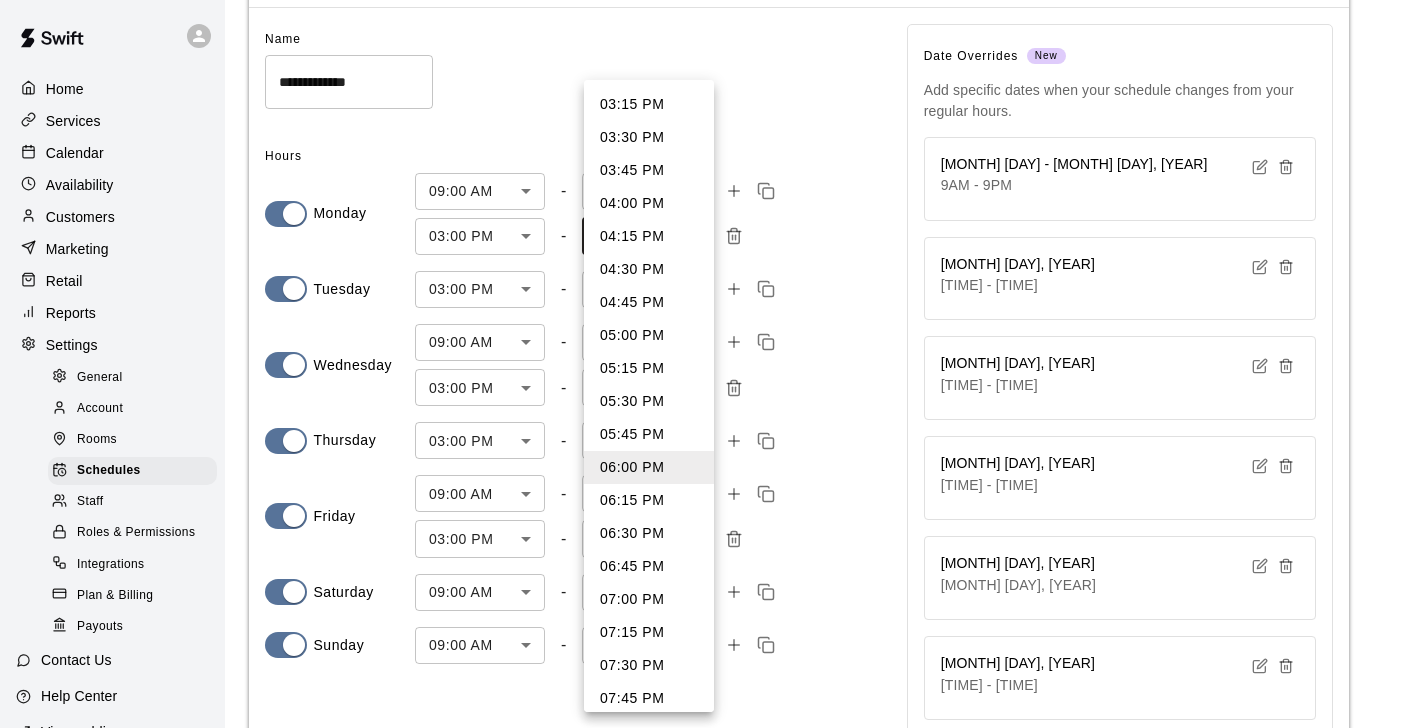 click on "07:30 PM" at bounding box center (649, 665) 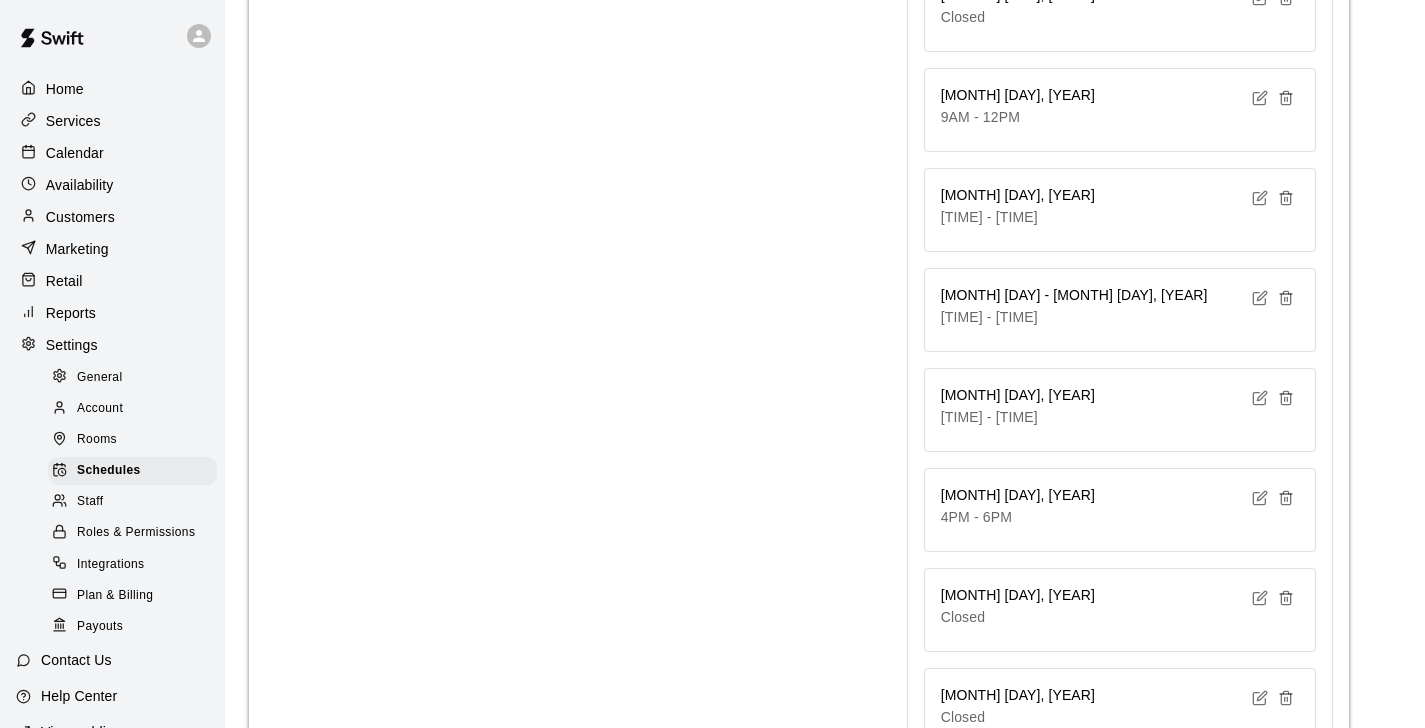 scroll, scrollTop: 2090, scrollLeft: 0, axis: vertical 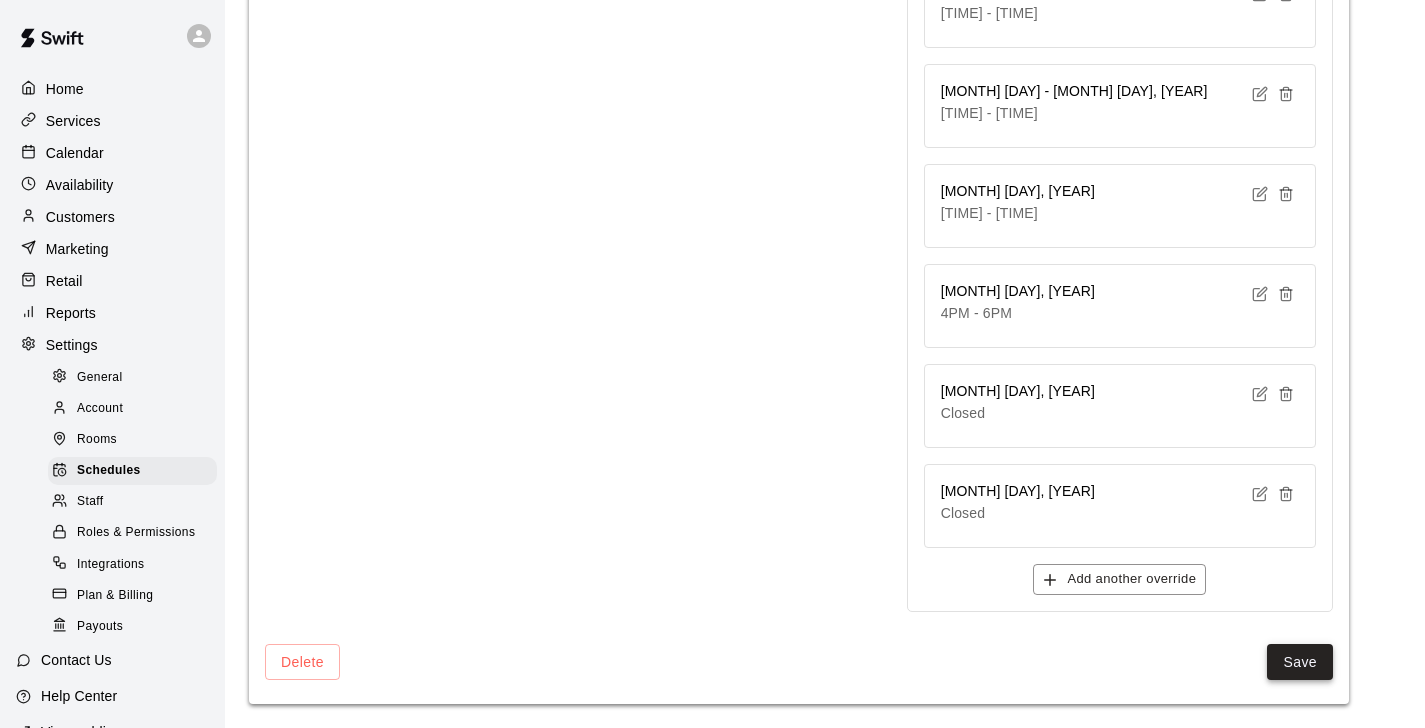 click on "Save" at bounding box center (1300, 662) 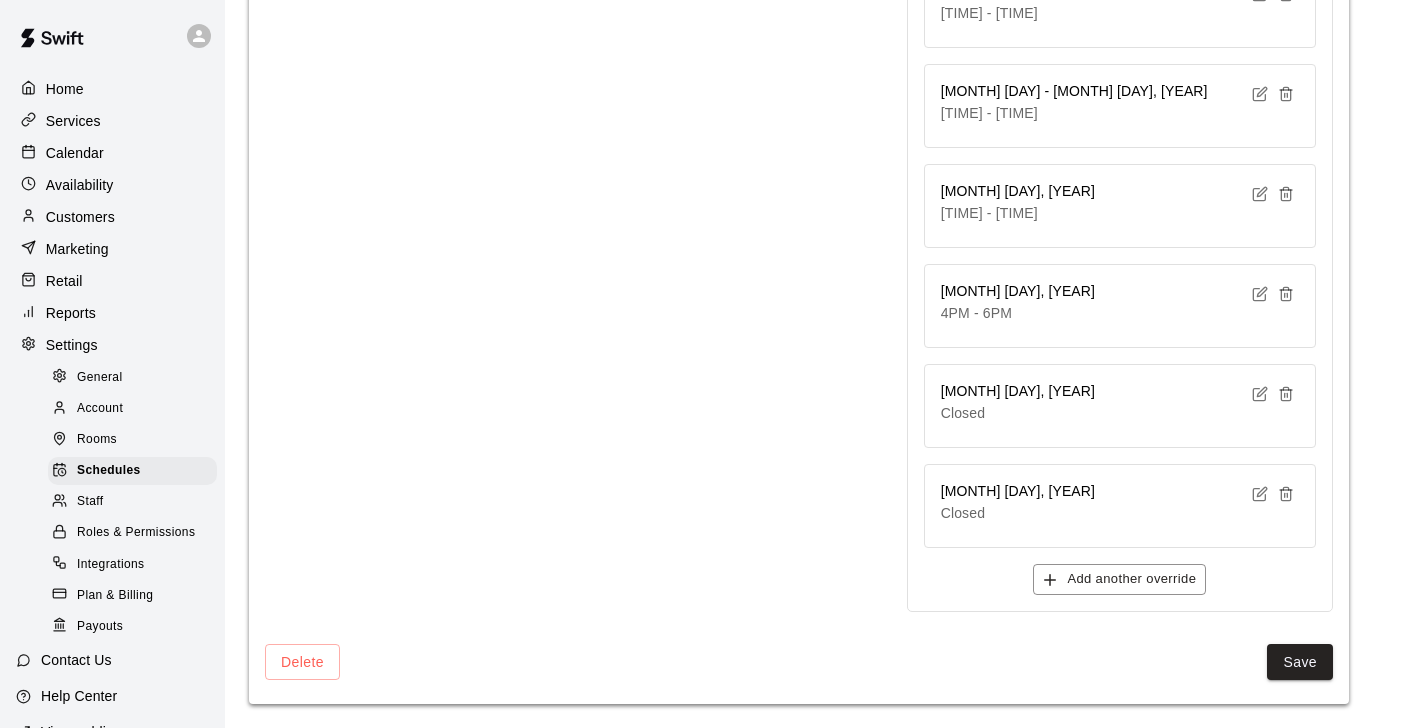 scroll, scrollTop: 0, scrollLeft: 0, axis: both 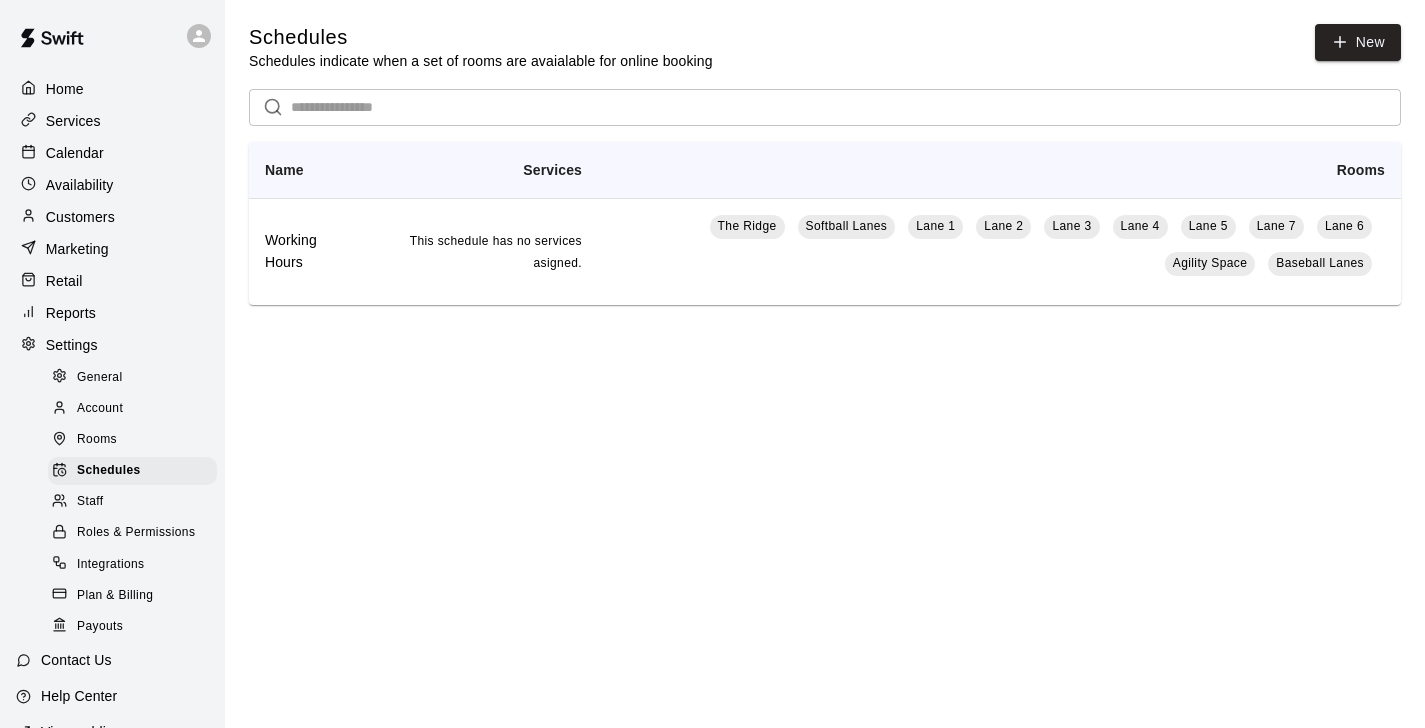 click on "Calendar" at bounding box center [75, 153] 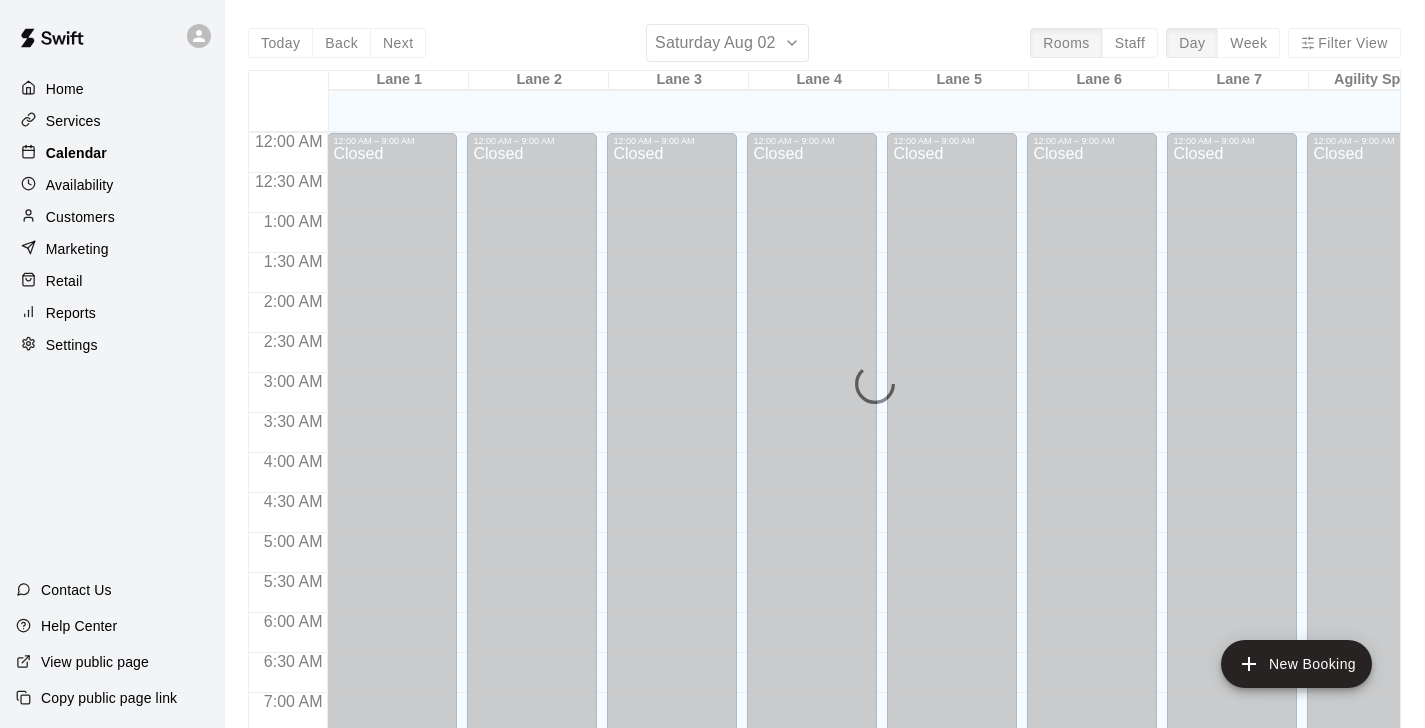 scroll, scrollTop: 953, scrollLeft: 0, axis: vertical 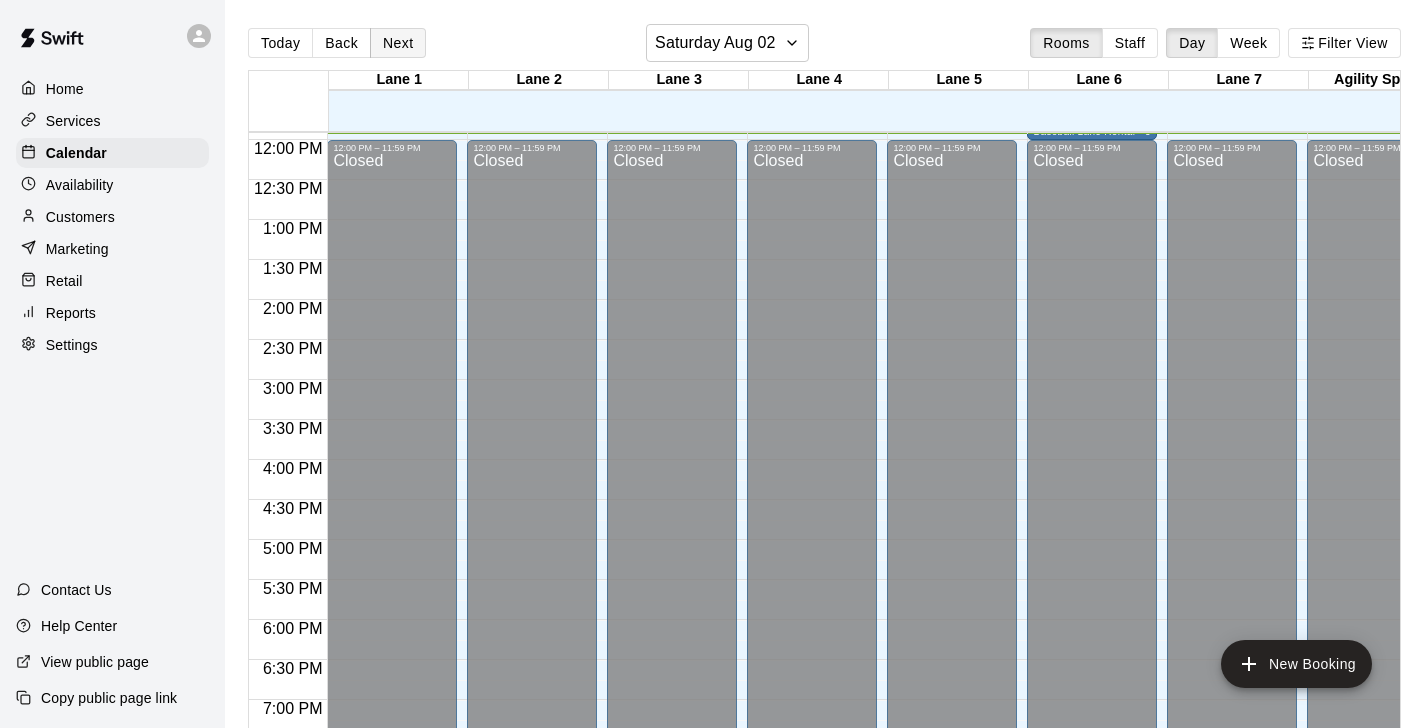 click on "Next" at bounding box center [398, 43] 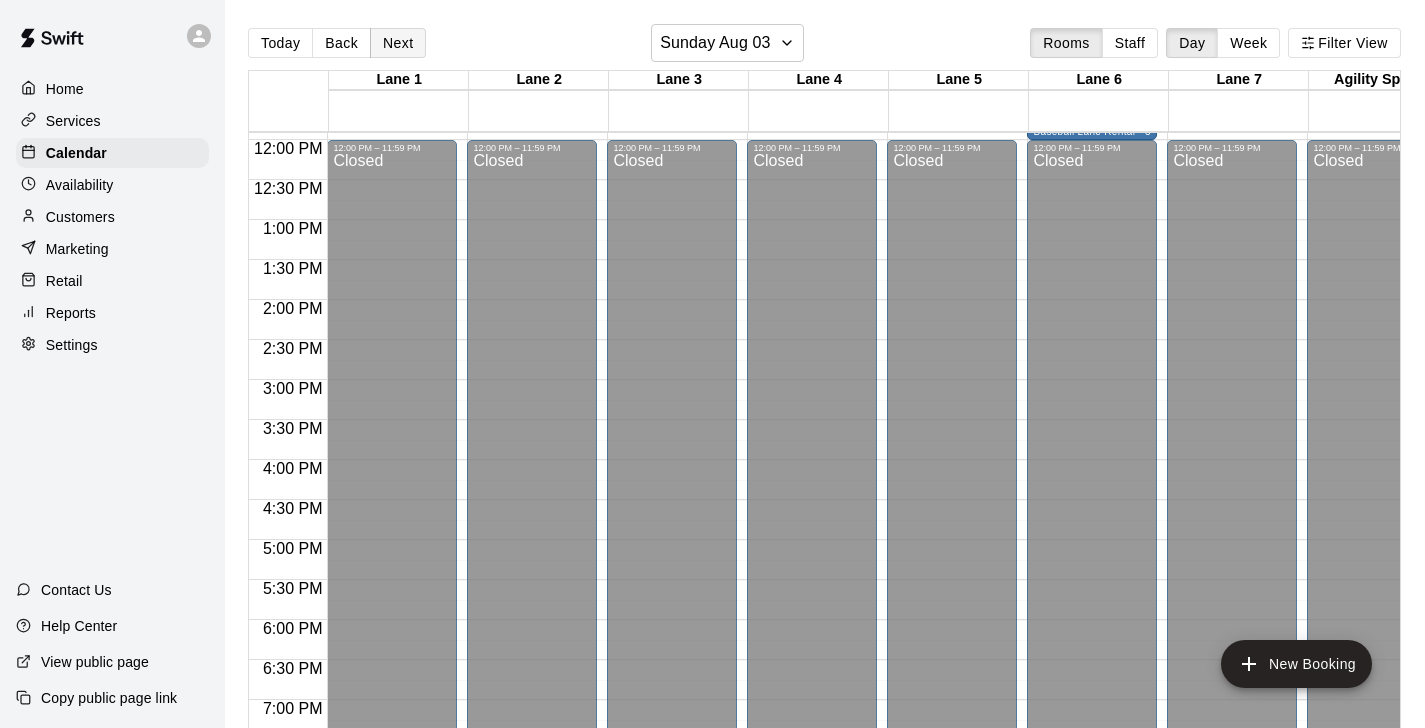 click on "Next" at bounding box center (398, 43) 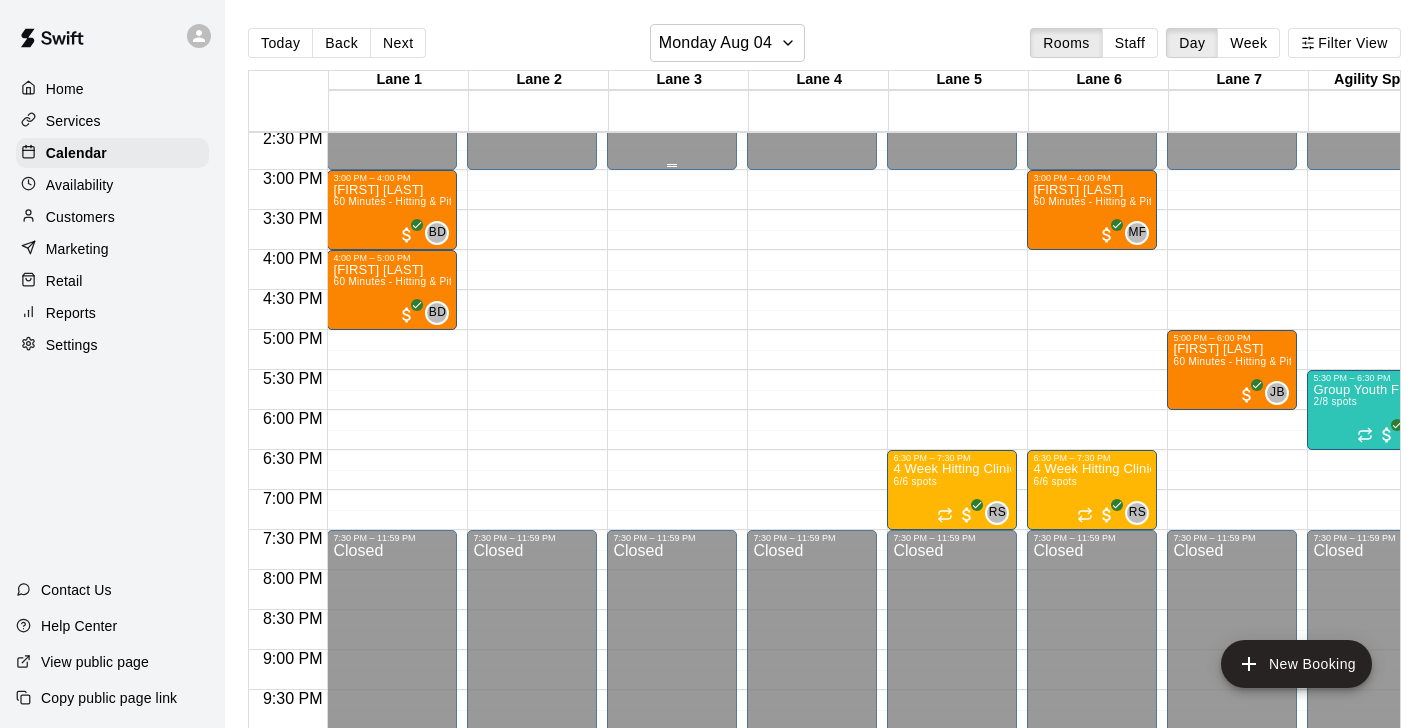 scroll, scrollTop: 1166, scrollLeft: 0, axis: vertical 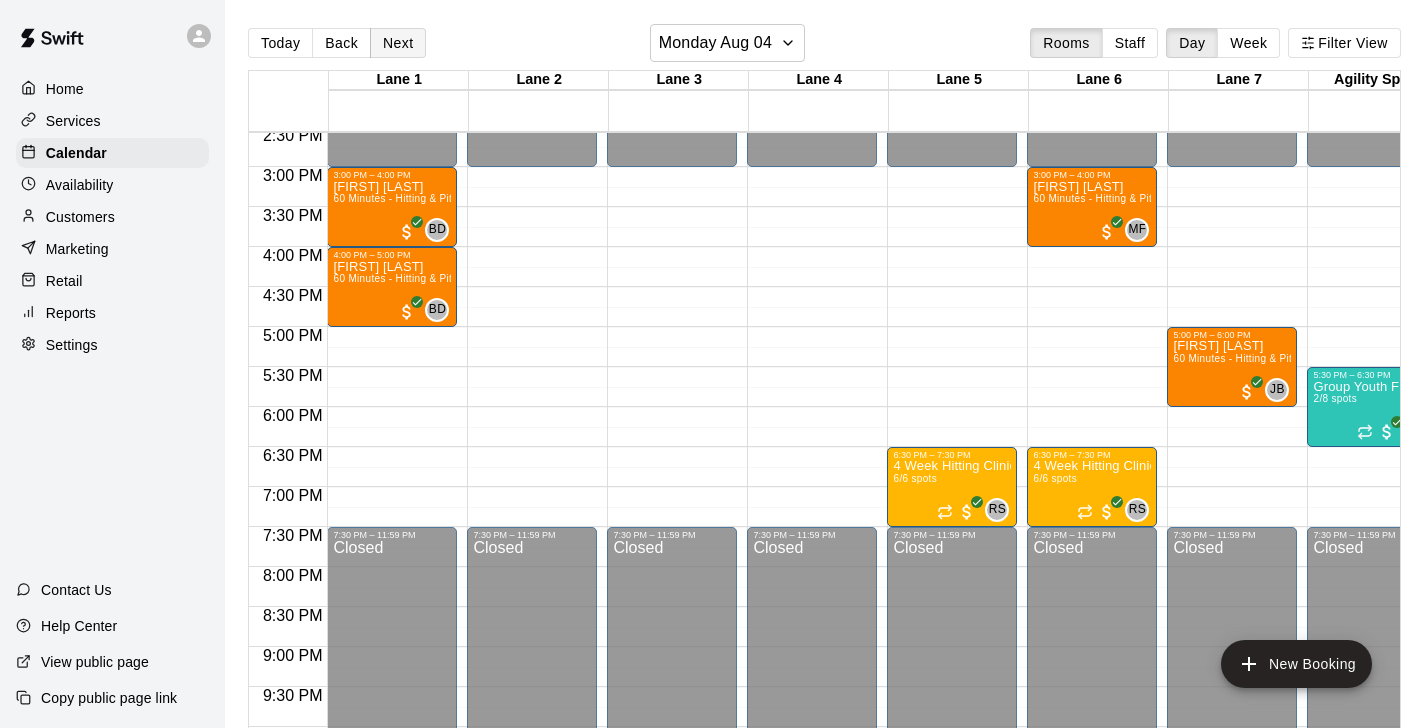 click on "Next" at bounding box center (398, 43) 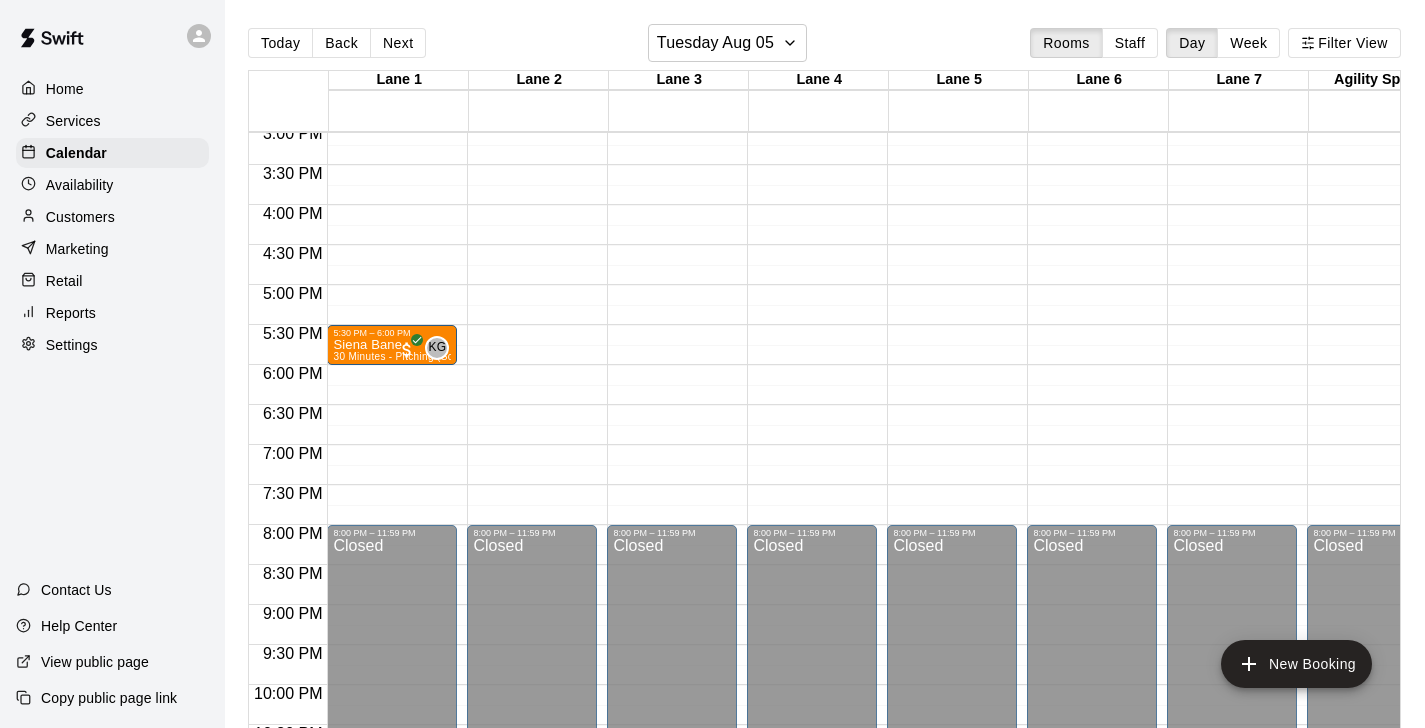 scroll, scrollTop: 1210, scrollLeft: 0, axis: vertical 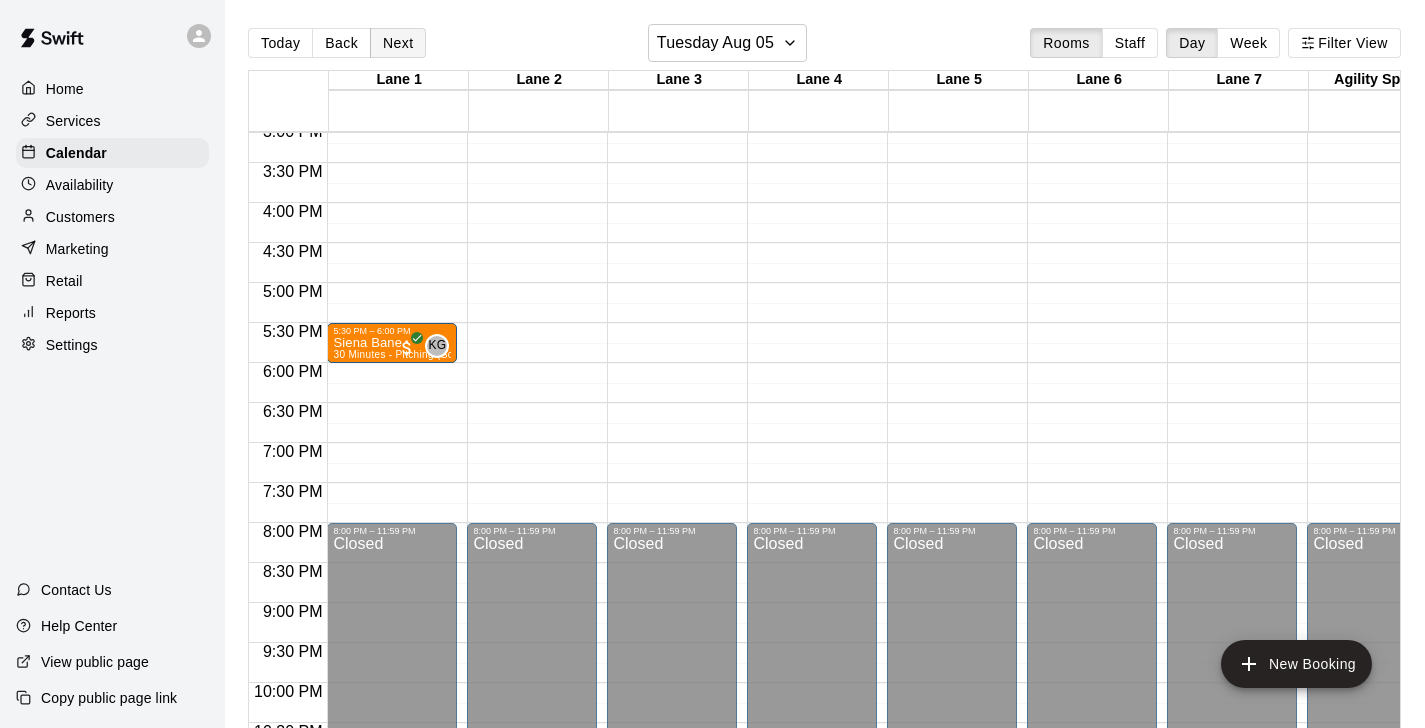 click on "Next" at bounding box center (398, 43) 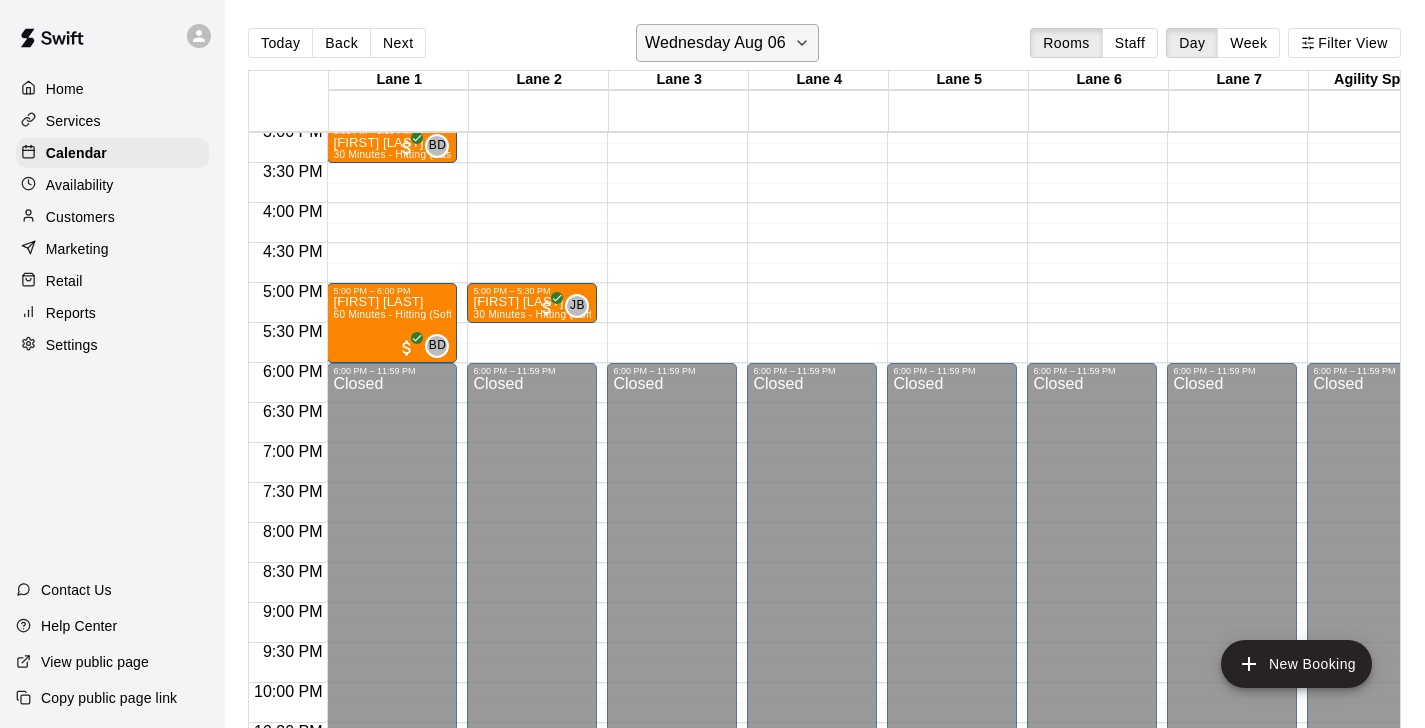 click on "Wednesday Aug 06" at bounding box center (715, 43) 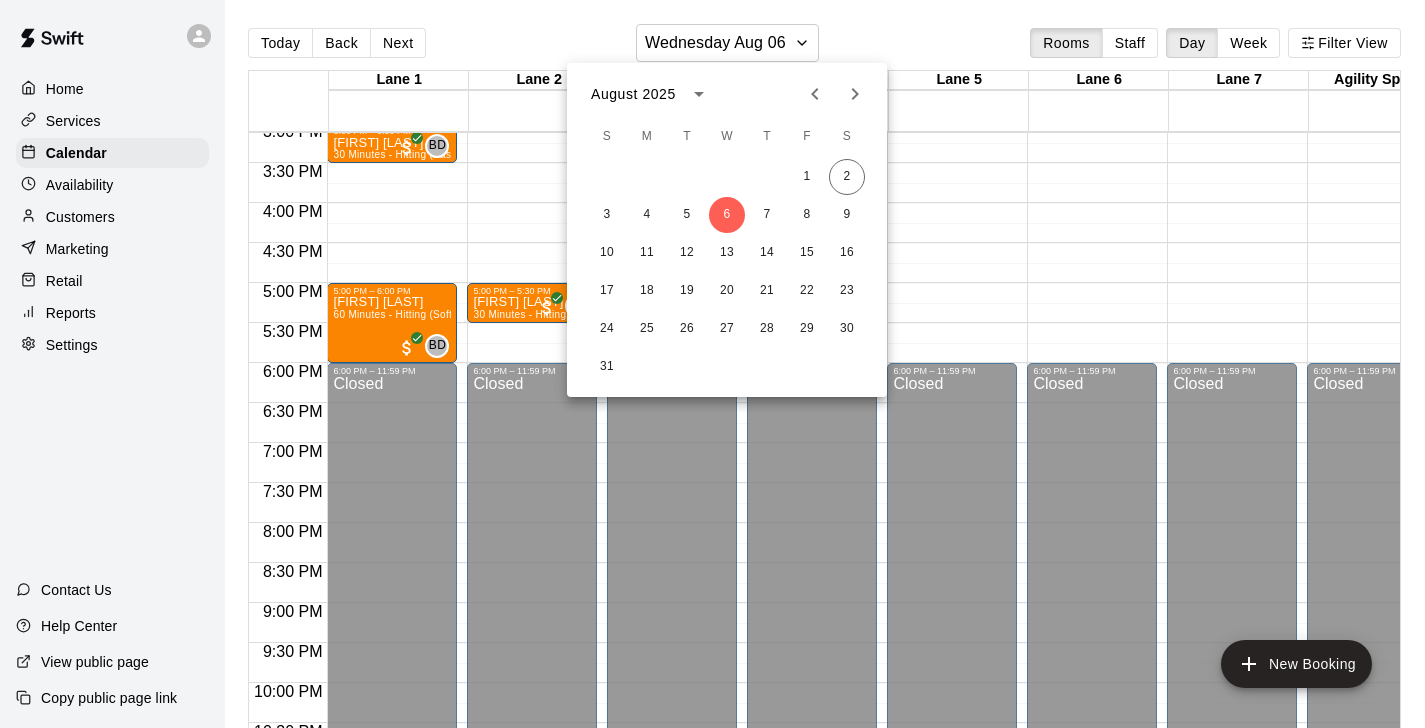 click on "3 4 5 6 7 8 9" at bounding box center (727, 215) 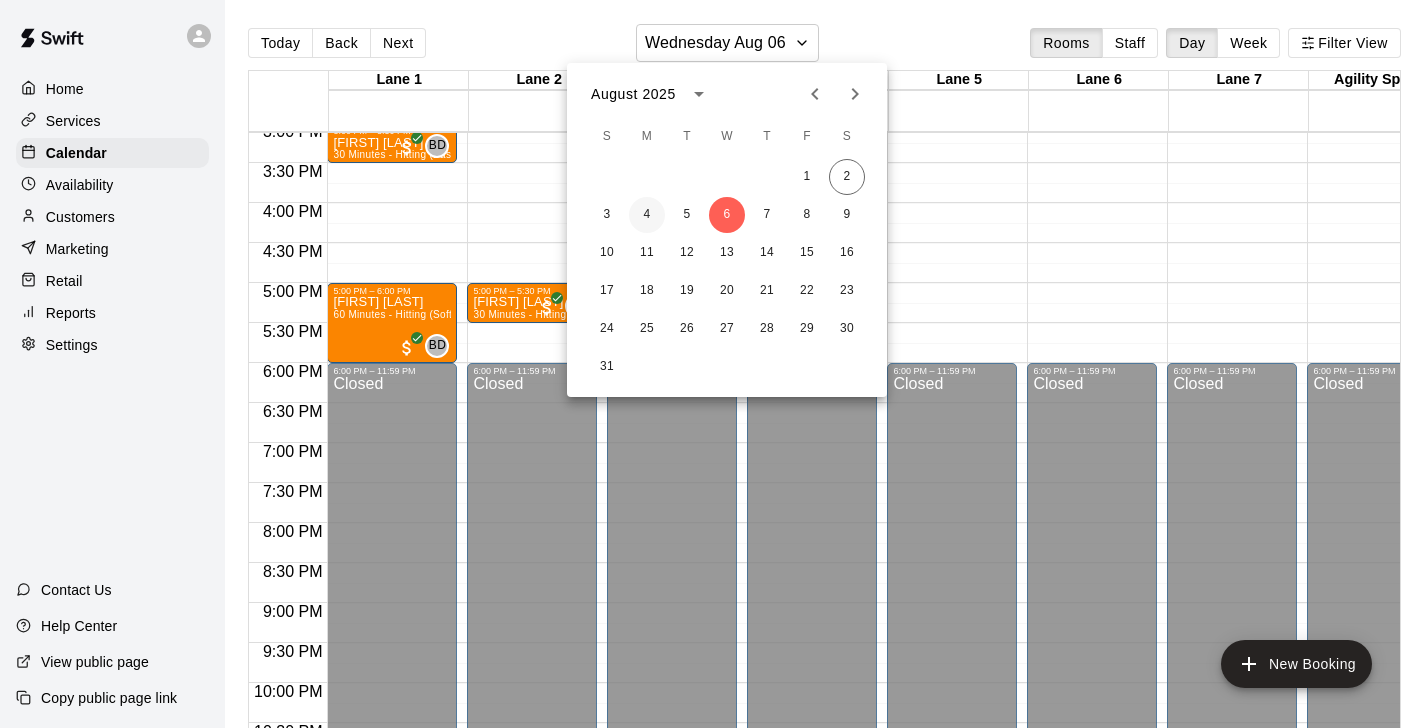 click on "4" at bounding box center [647, 215] 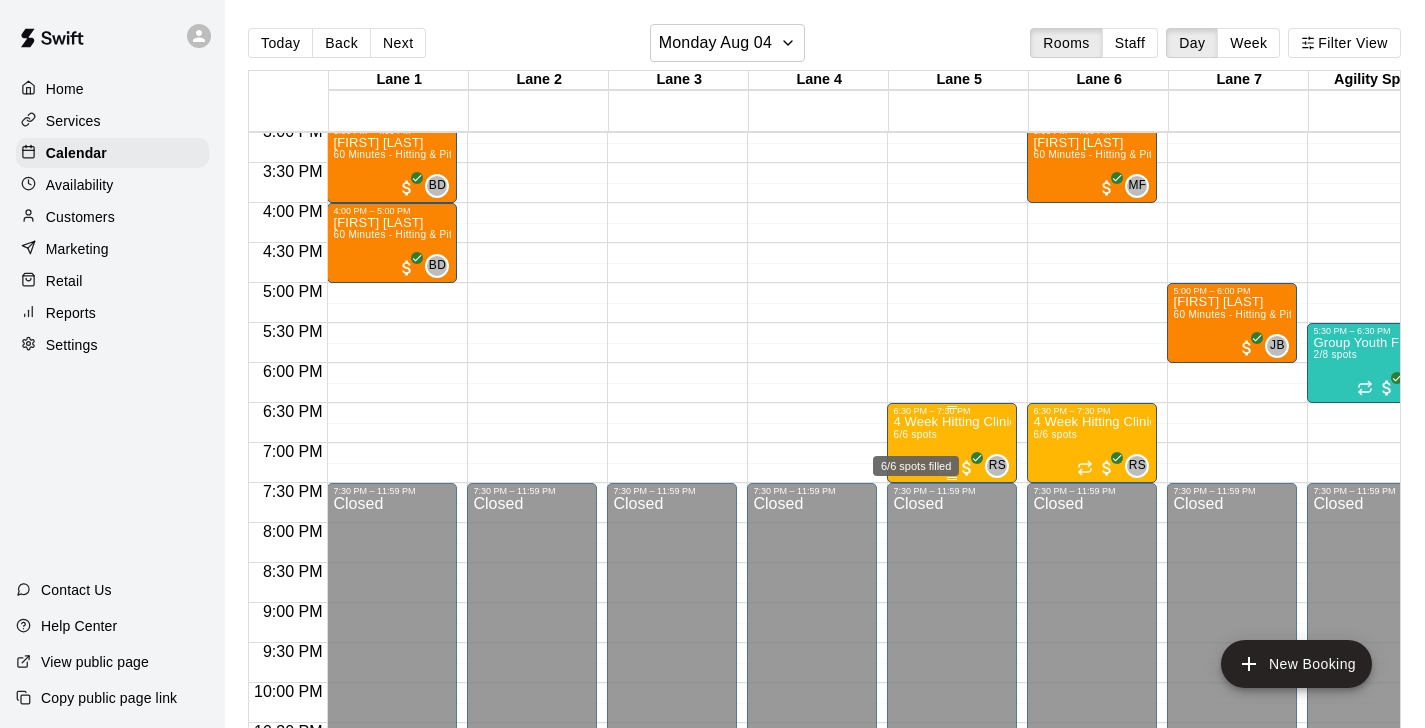 click on "6/6 spots" at bounding box center (915, 434) 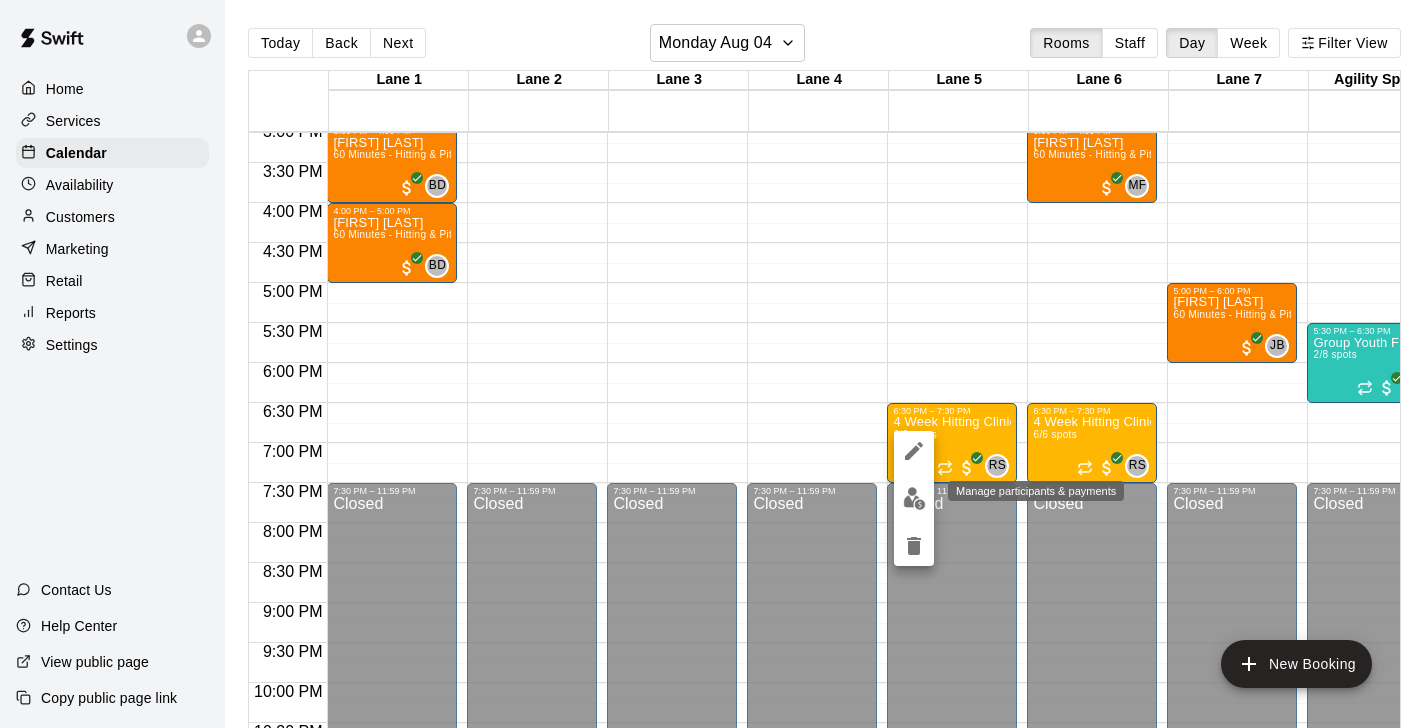 click at bounding box center [914, 498] 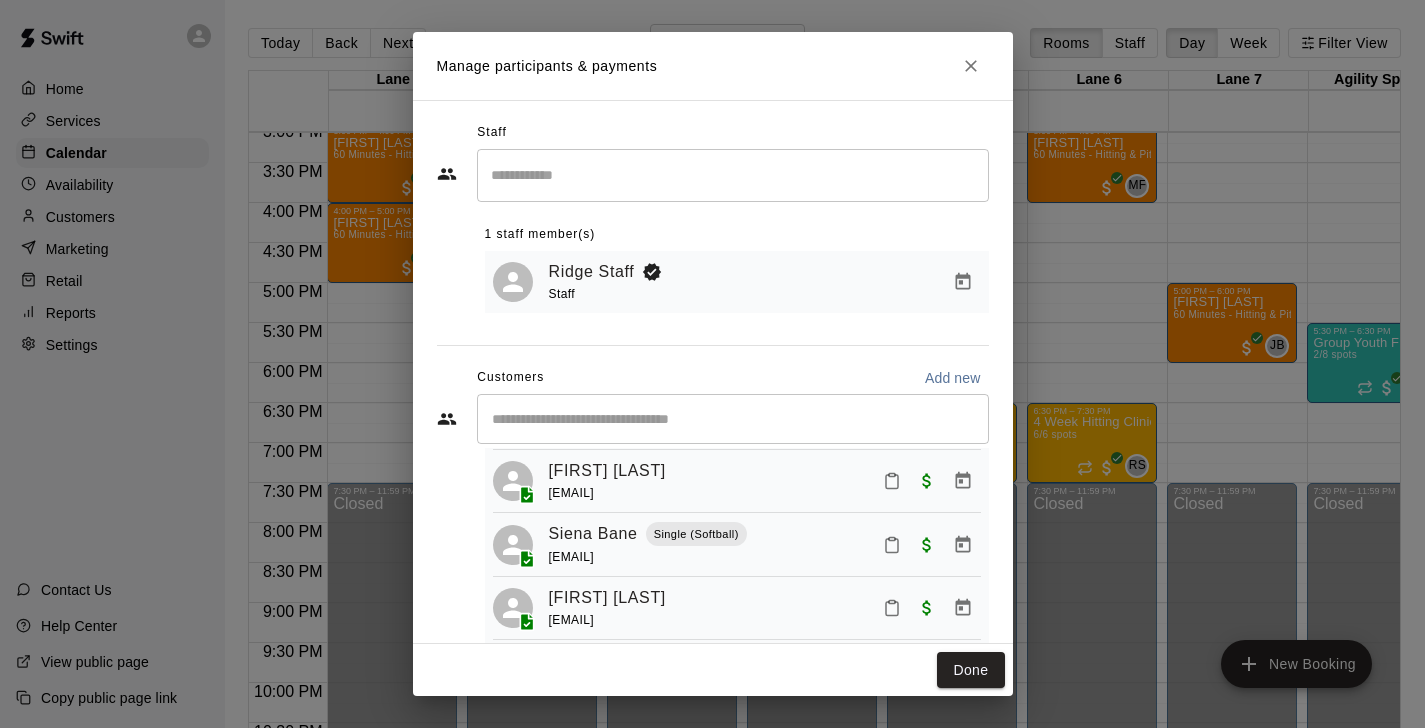 scroll, scrollTop: 243, scrollLeft: 0, axis: vertical 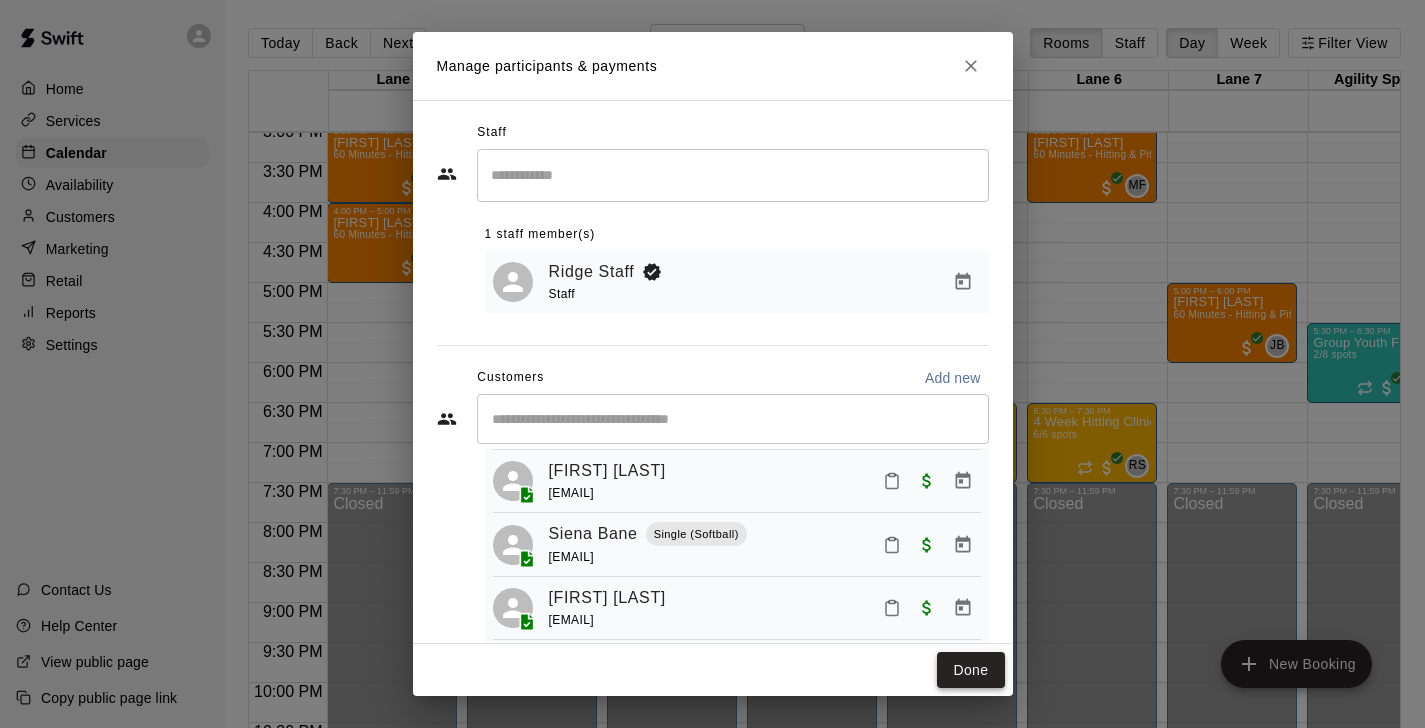 click on "Done" at bounding box center (970, 670) 